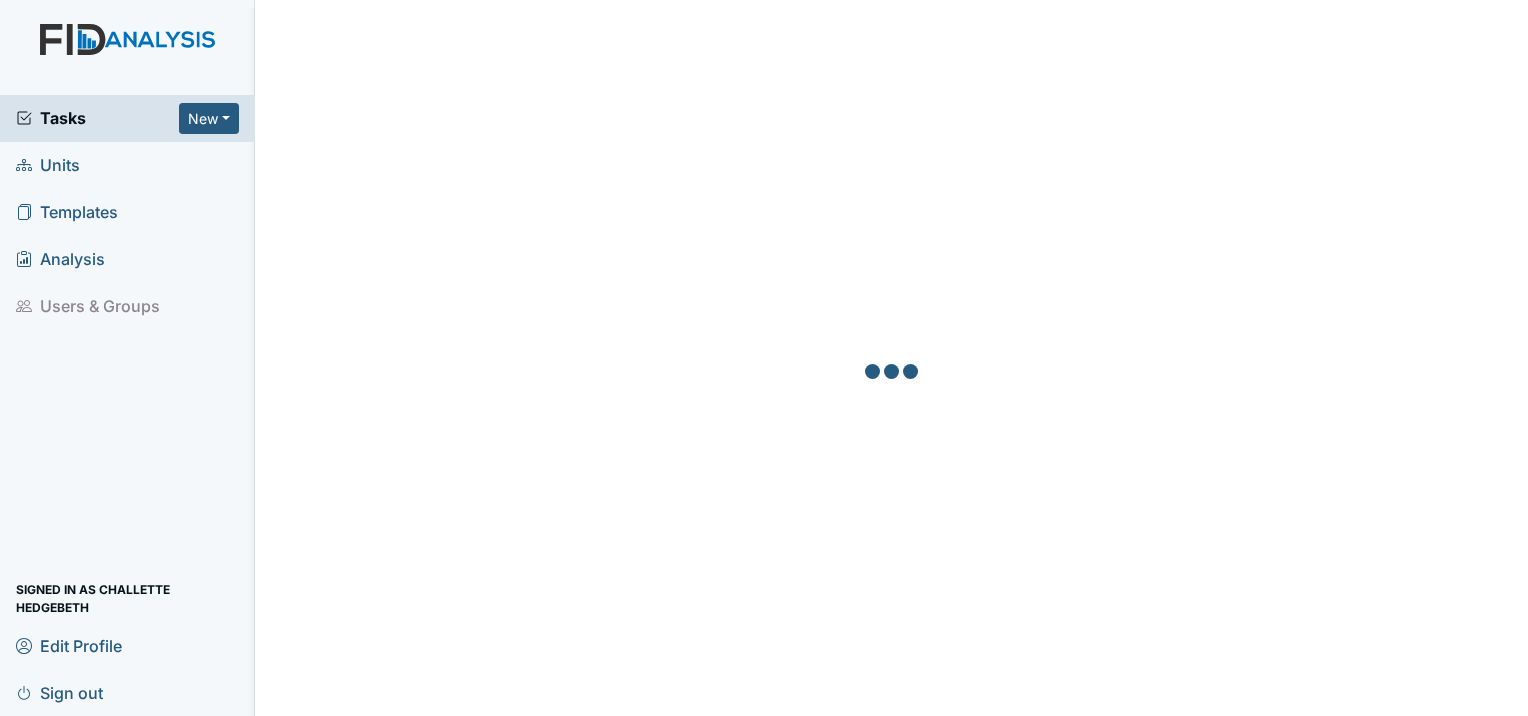 scroll, scrollTop: 0, scrollLeft: 0, axis: both 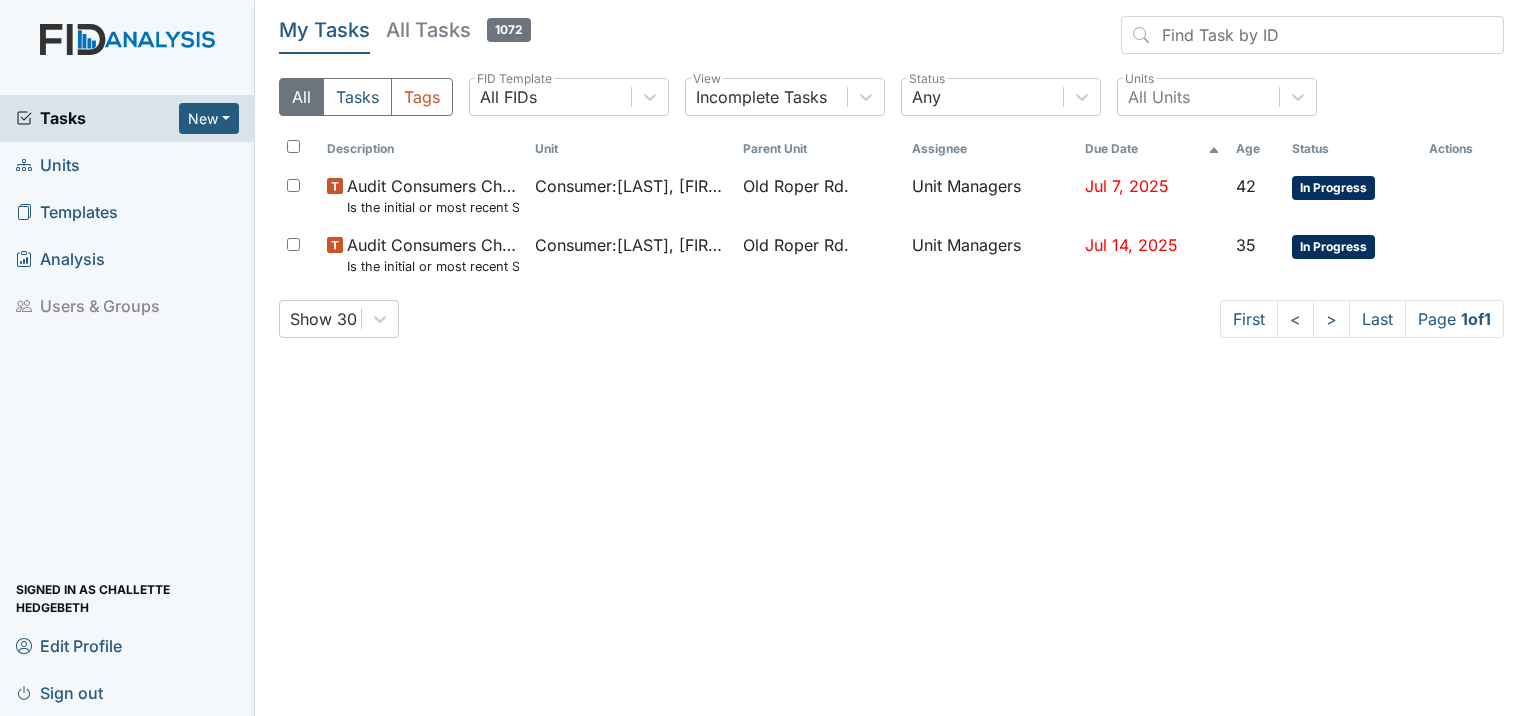 click on "Units" at bounding box center [48, 165] 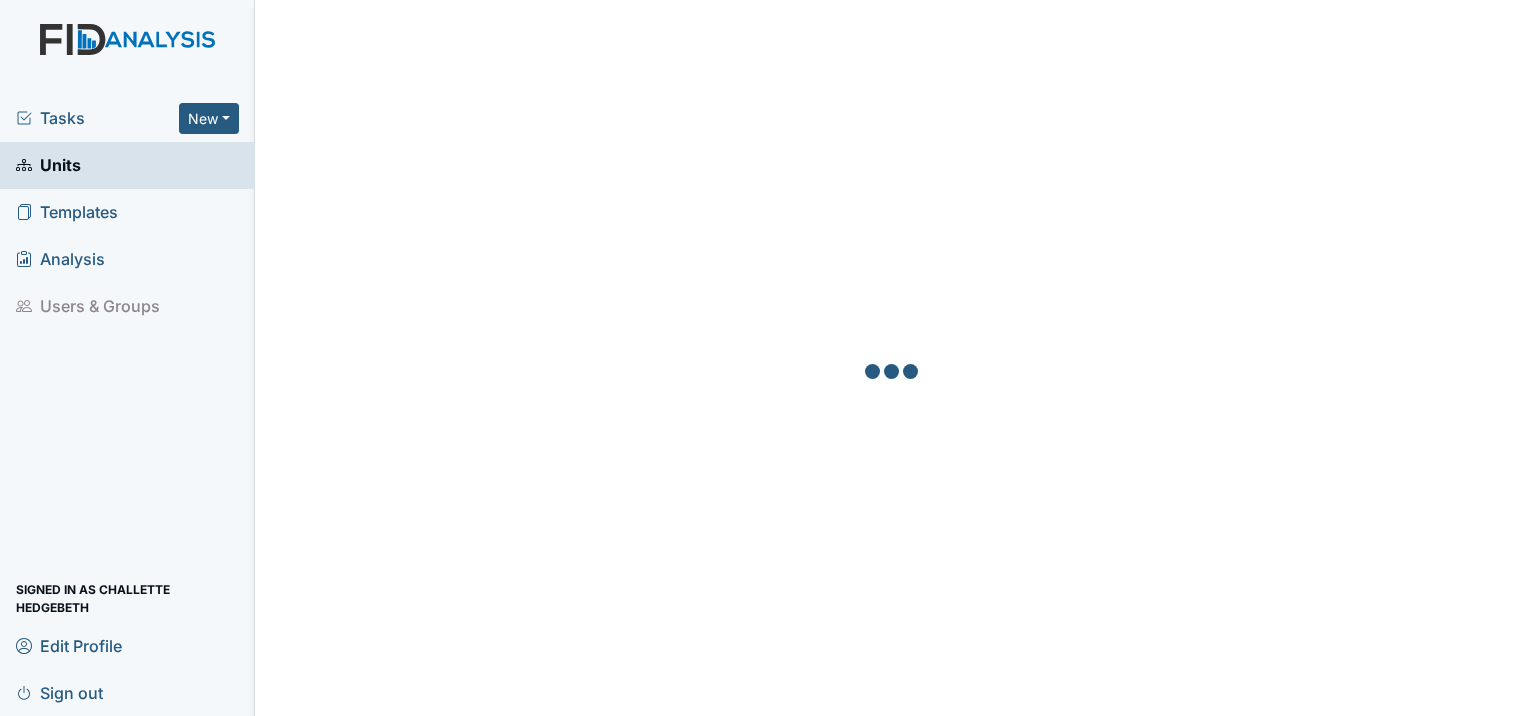 scroll, scrollTop: 0, scrollLeft: 0, axis: both 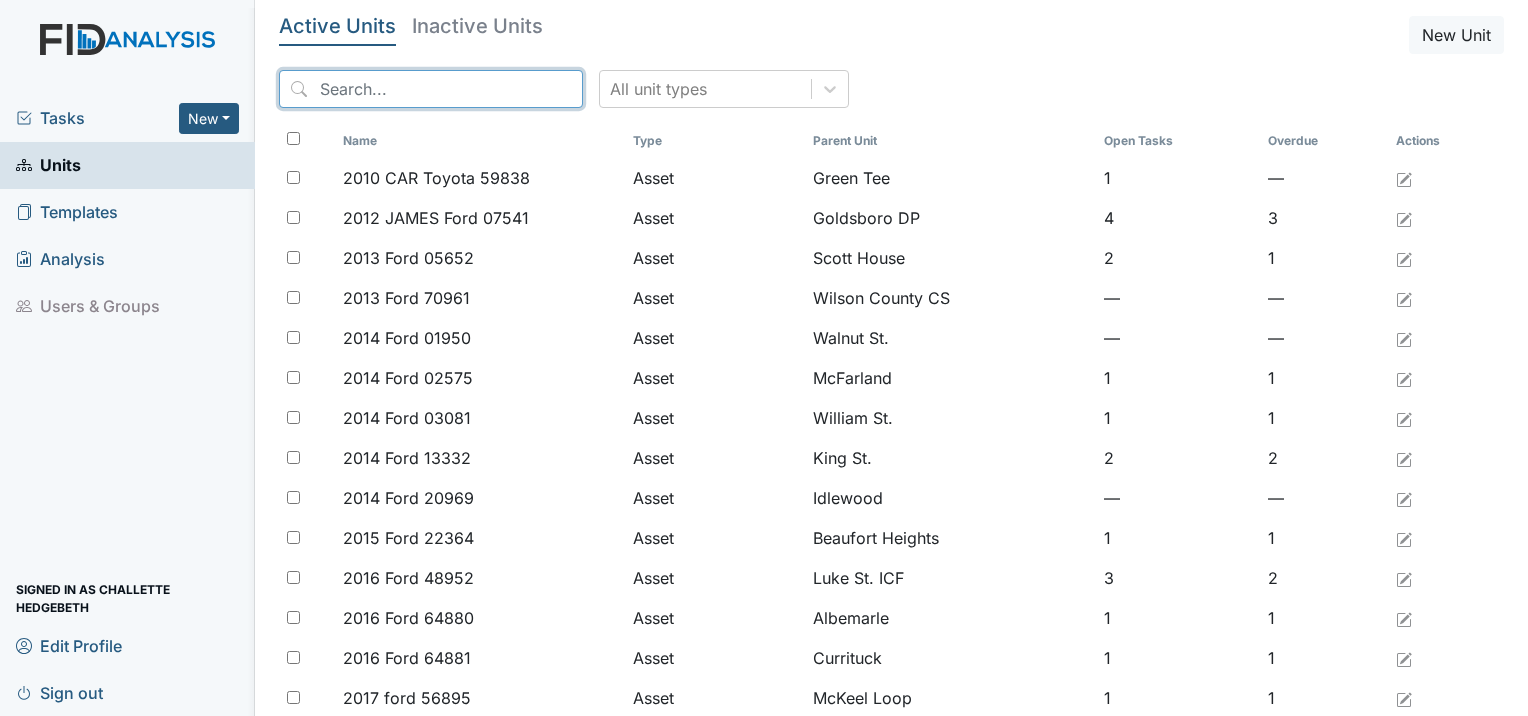 click at bounding box center [431, 89] 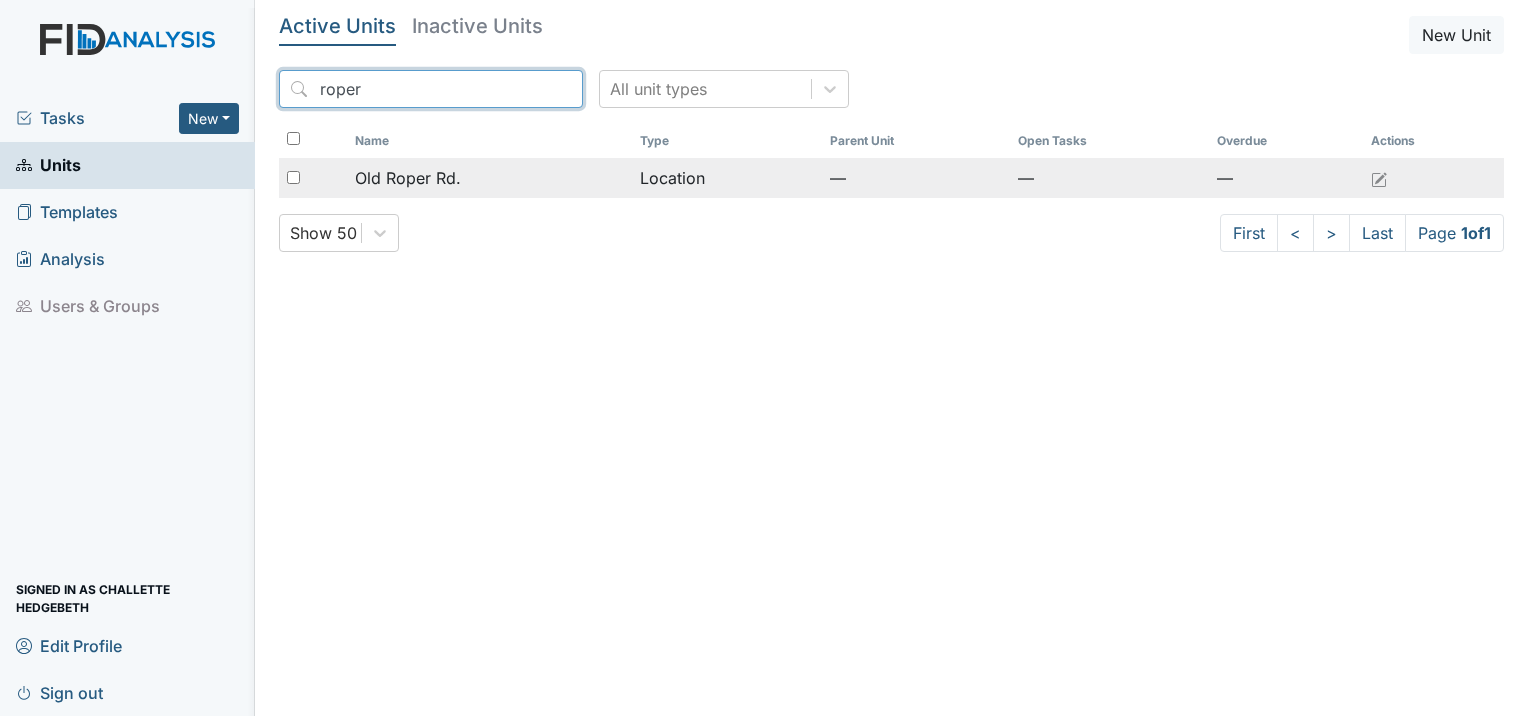 type on "roper" 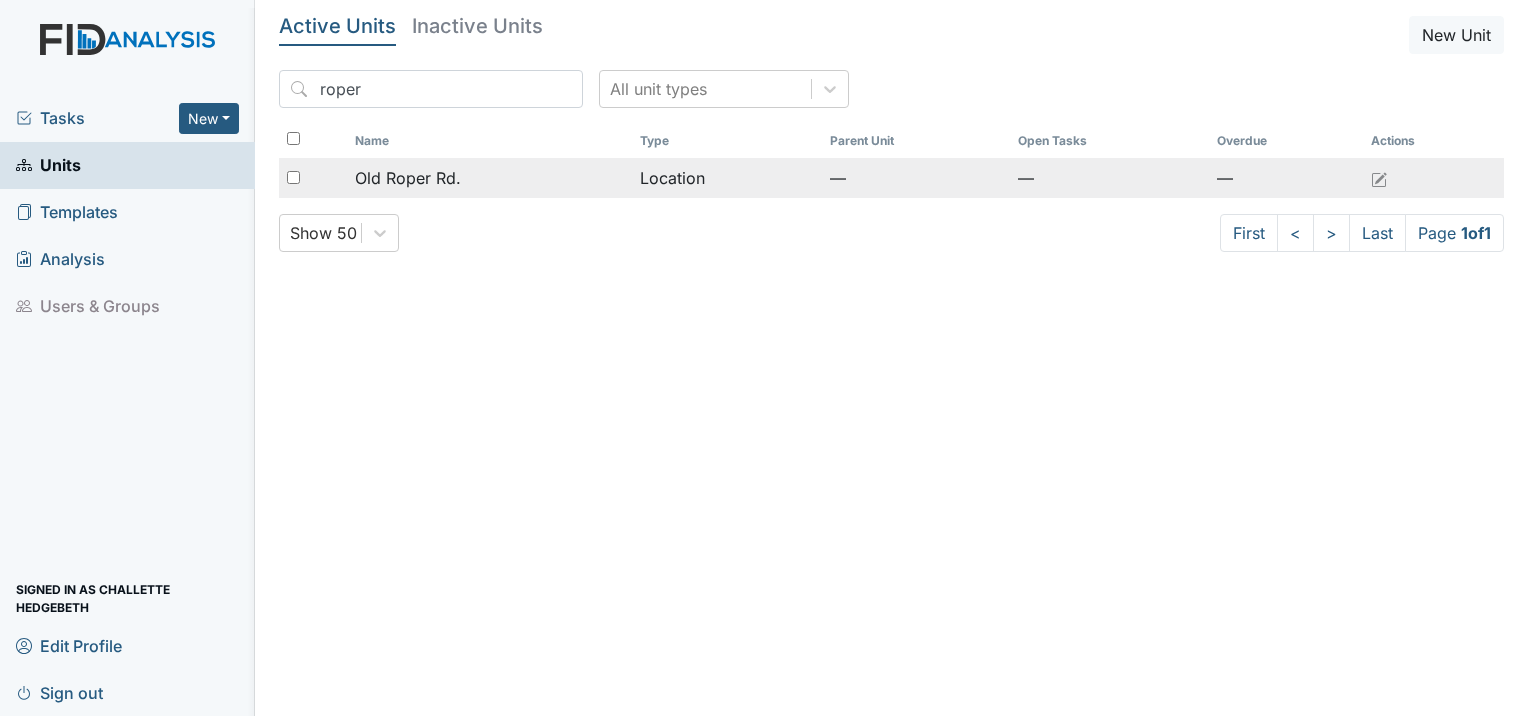 click on "Old Roper Rd." at bounding box center [408, 178] 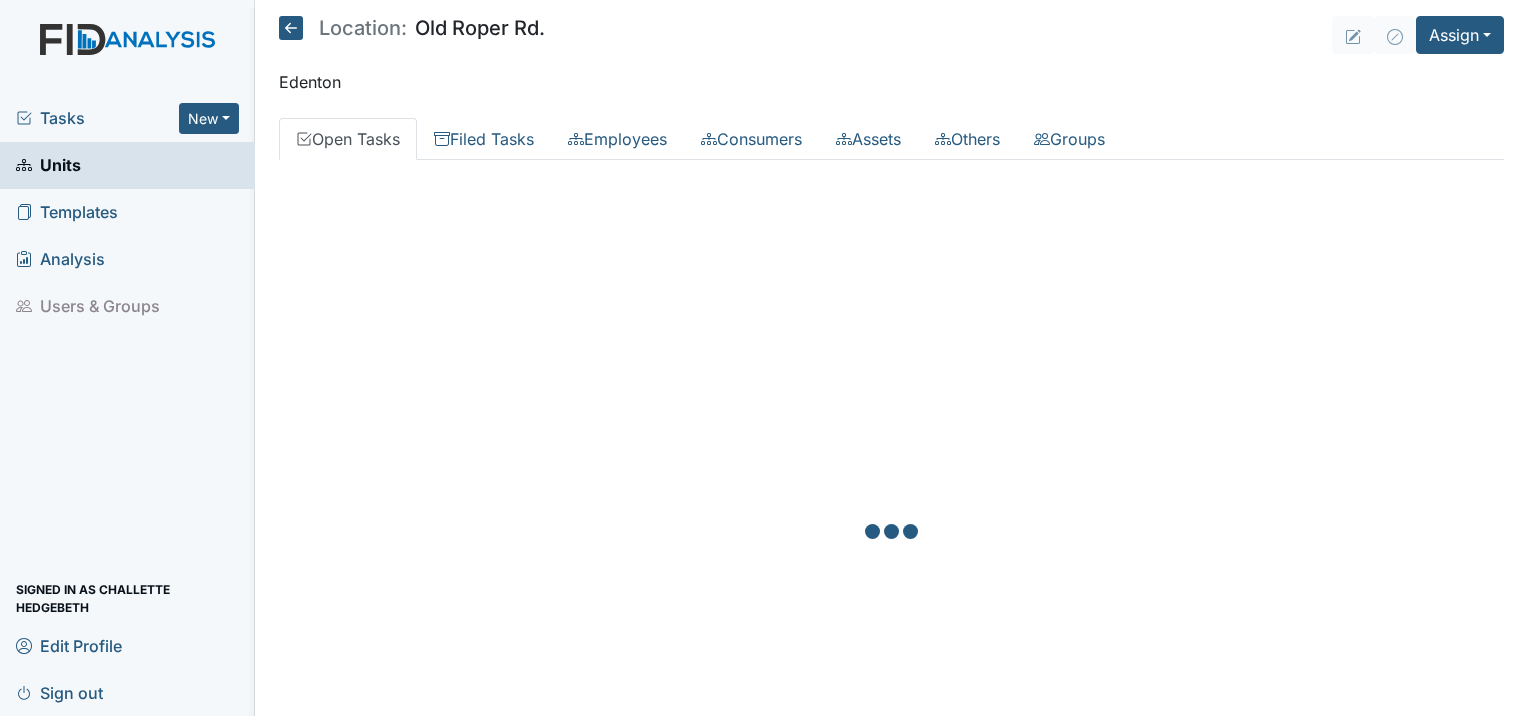 scroll, scrollTop: 0, scrollLeft: 0, axis: both 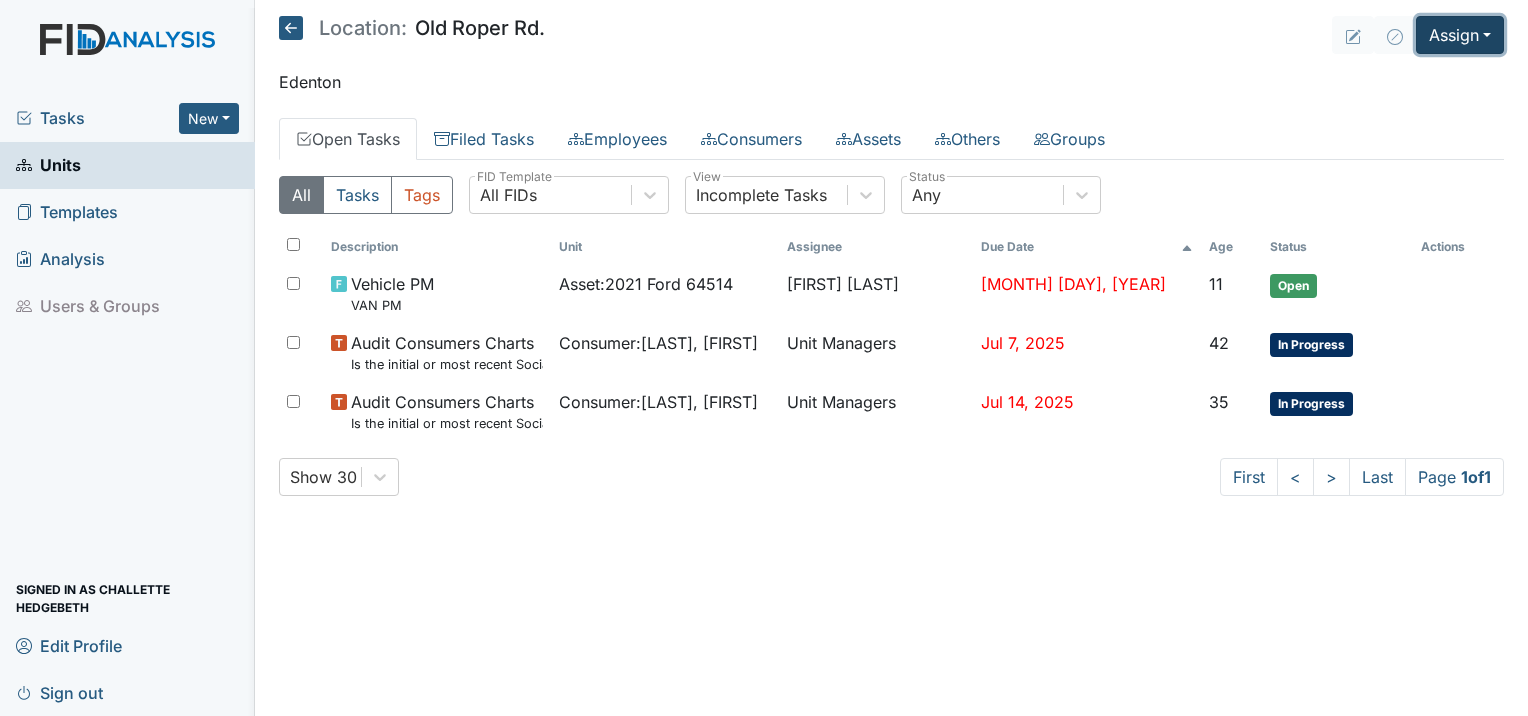 click on "Assign" at bounding box center [1460, 35] 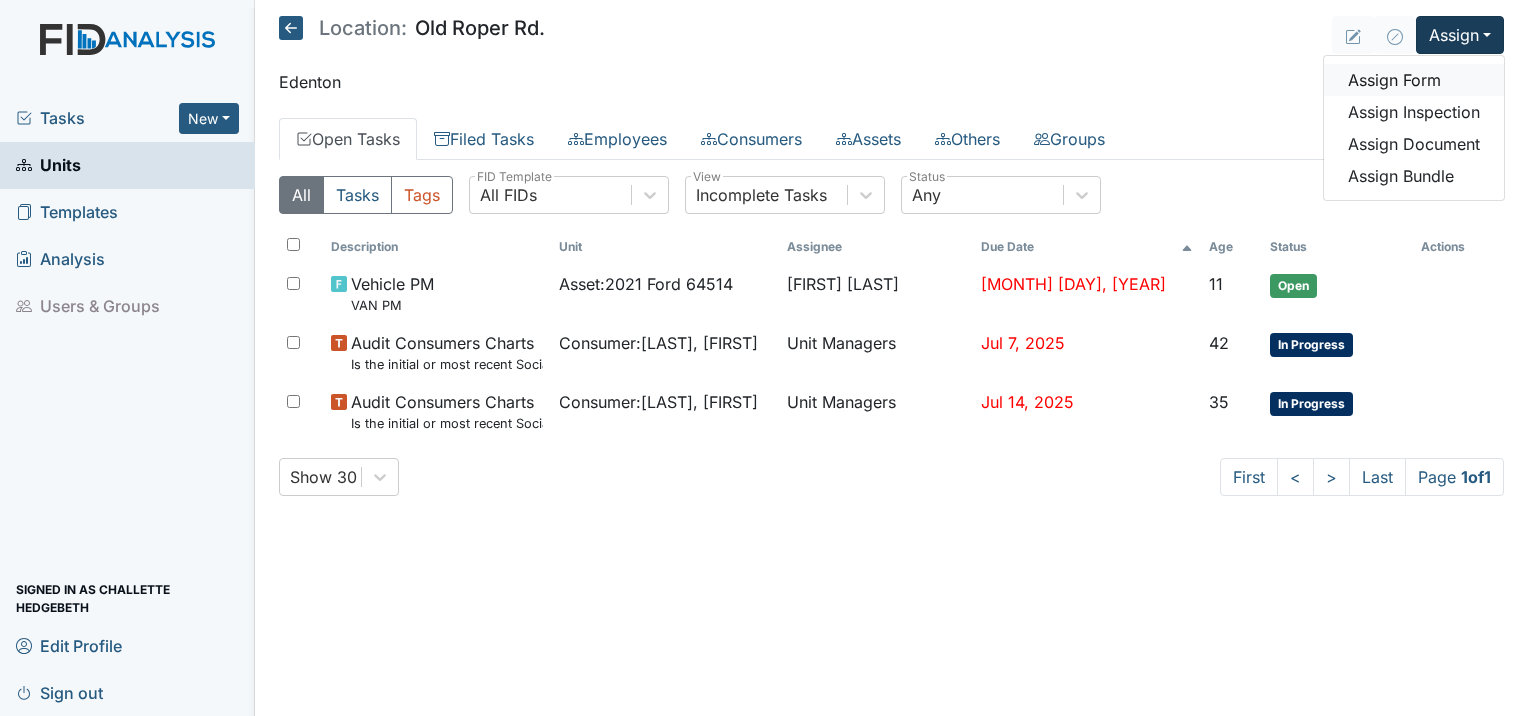 click on "Assign Form" at bounding box center (1414, 80) 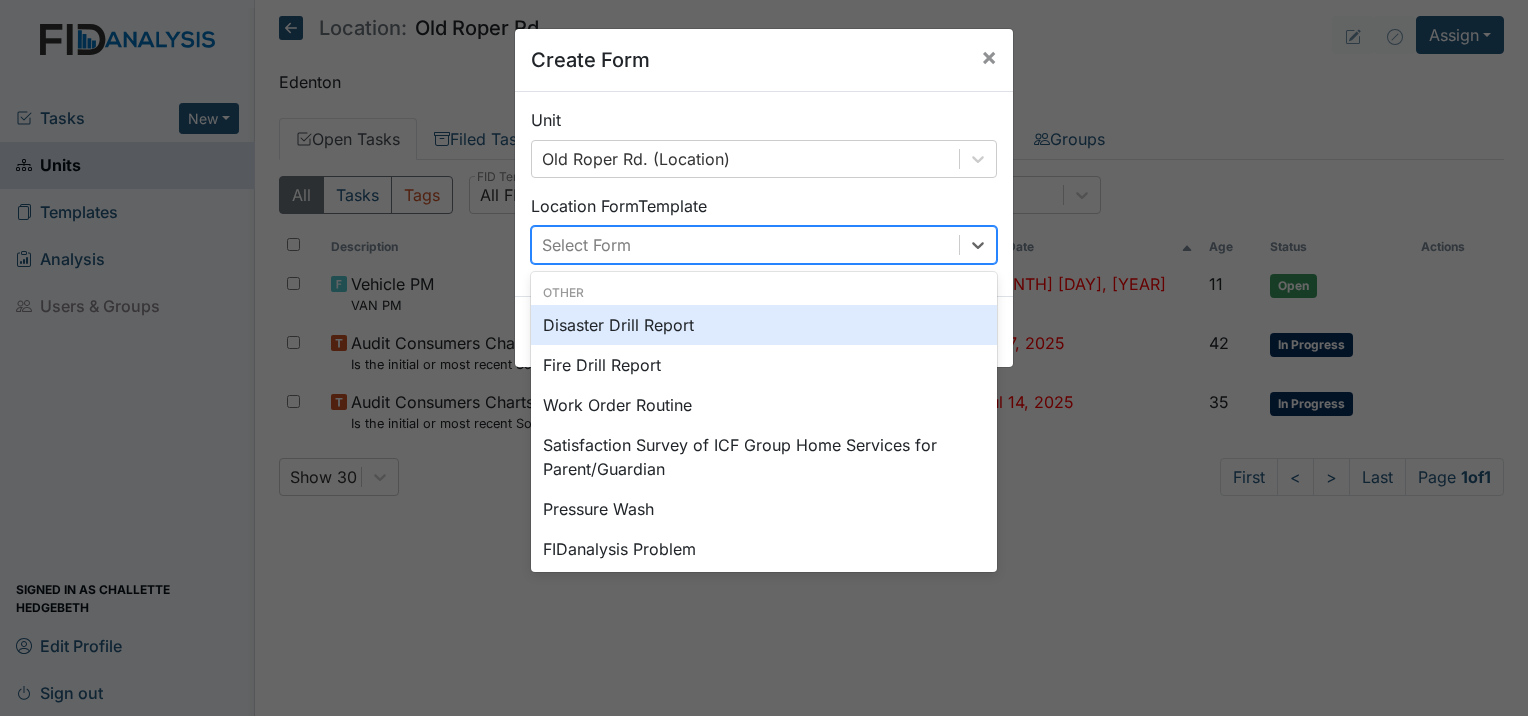 click on "Select Form" at bounding box center [745, 245] 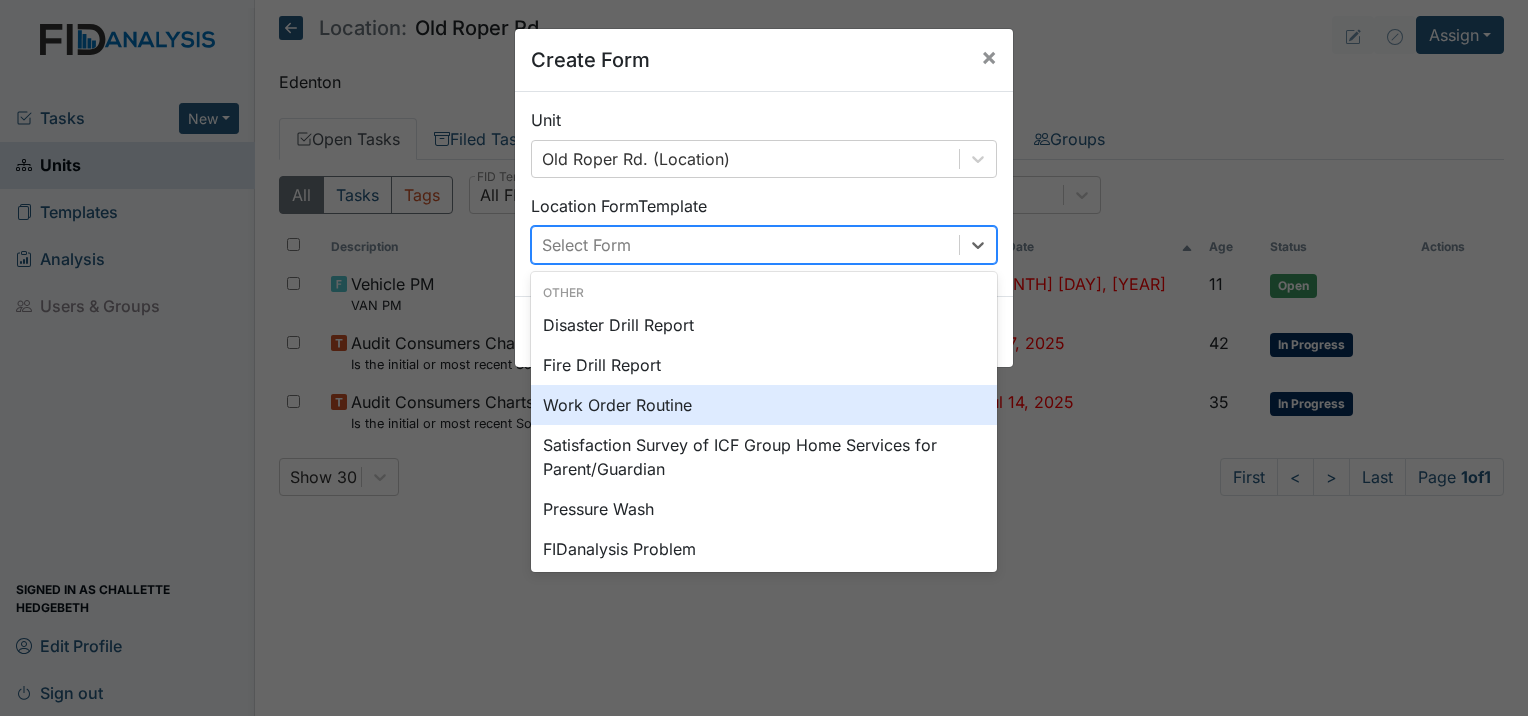 click on "Work Order Routine" at bounding box center (764, 405) 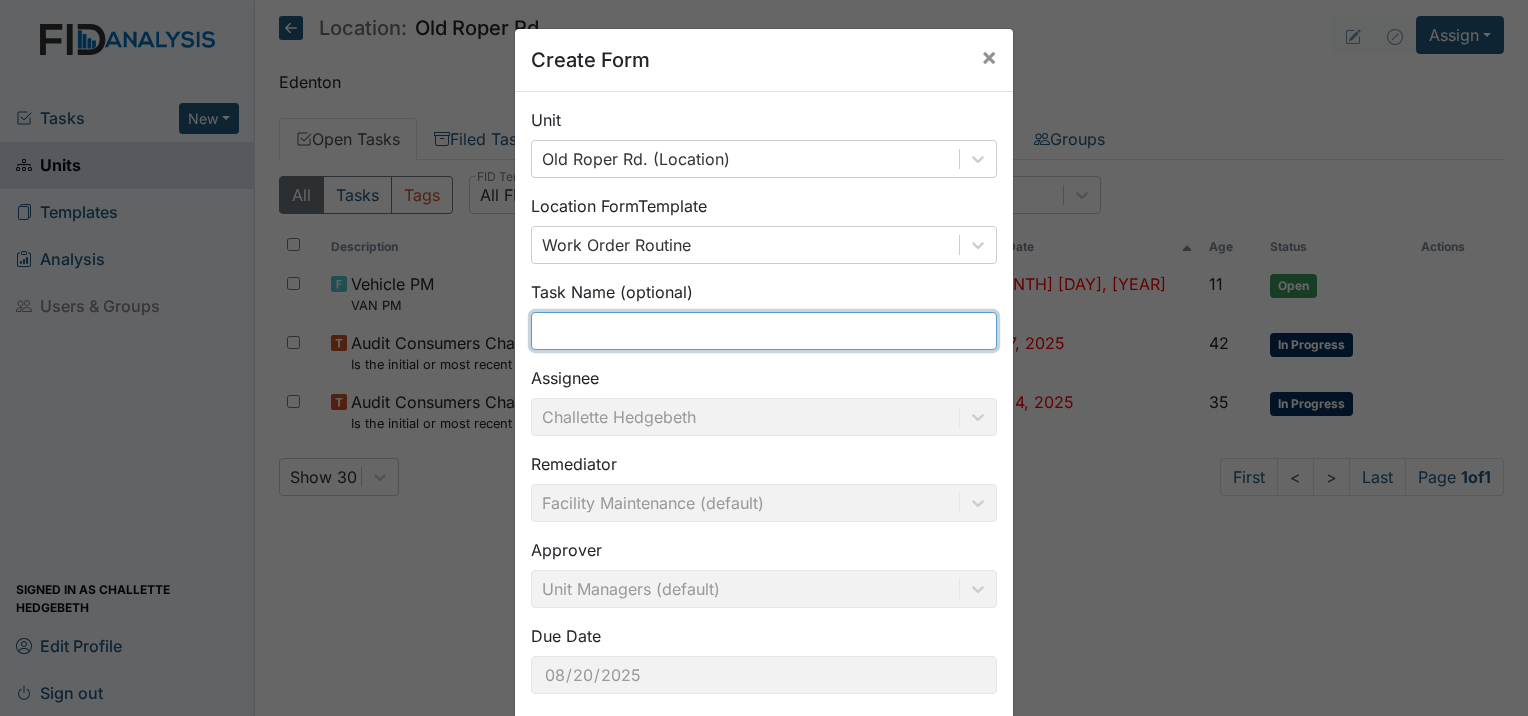 click at bounding box center (764, 331) 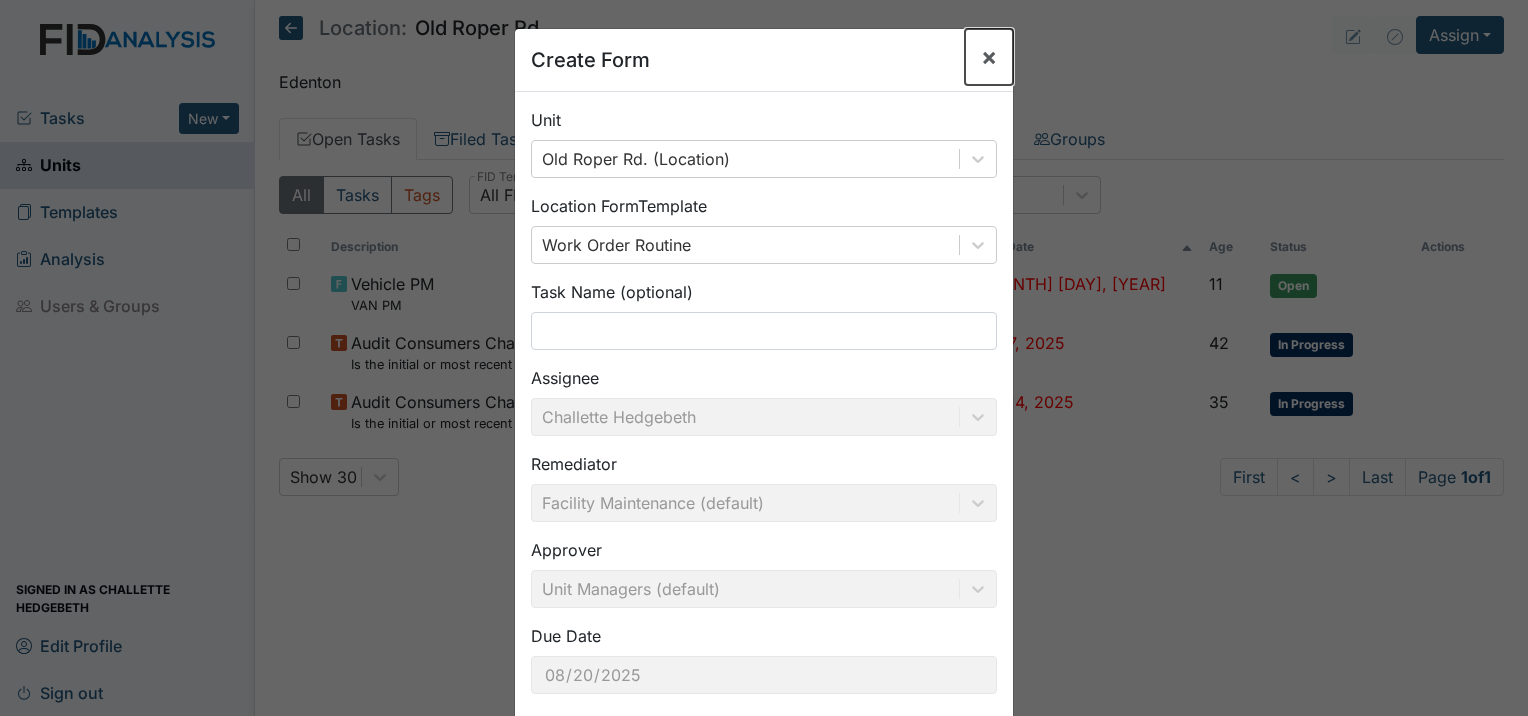 click on "×" at bounding box center [989, 56] 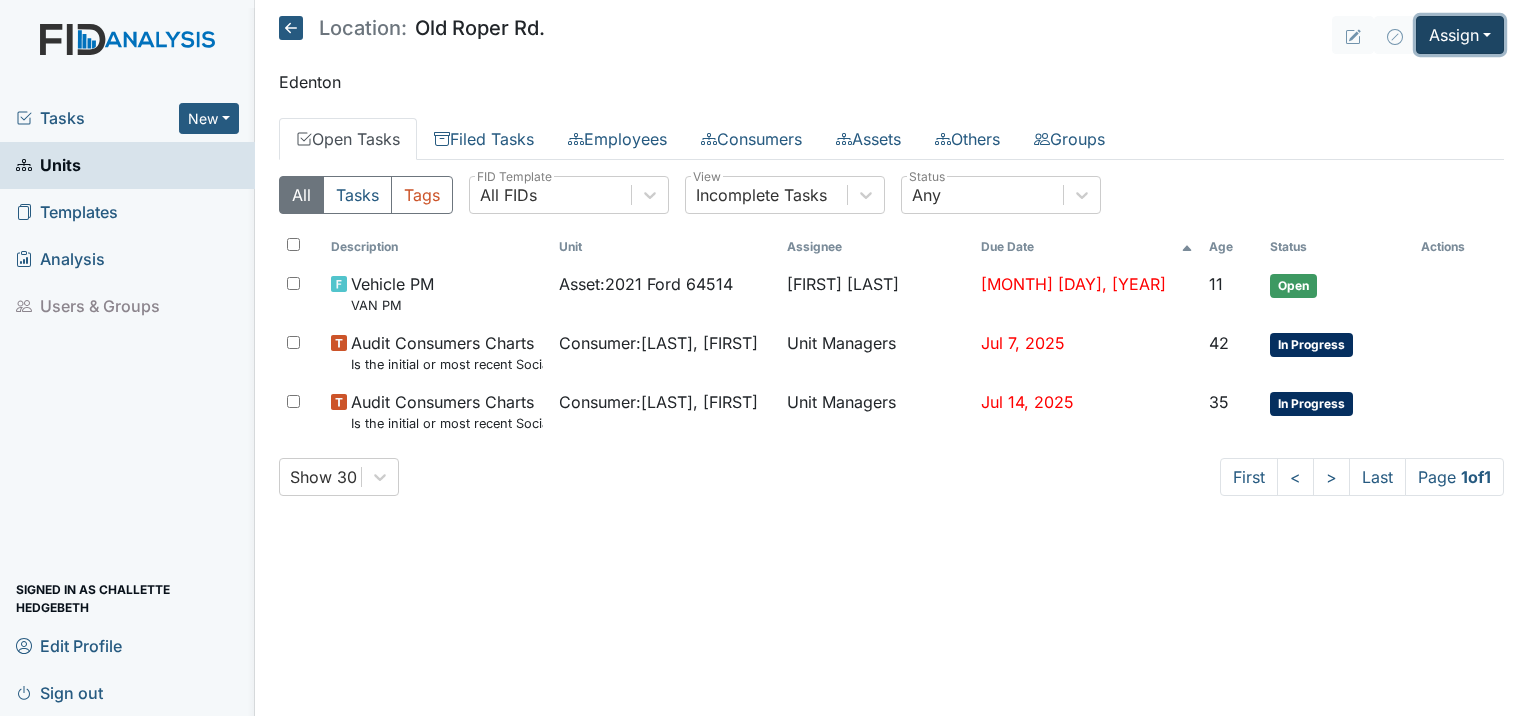 click on "Assign" at bounding box center (1460, 35) 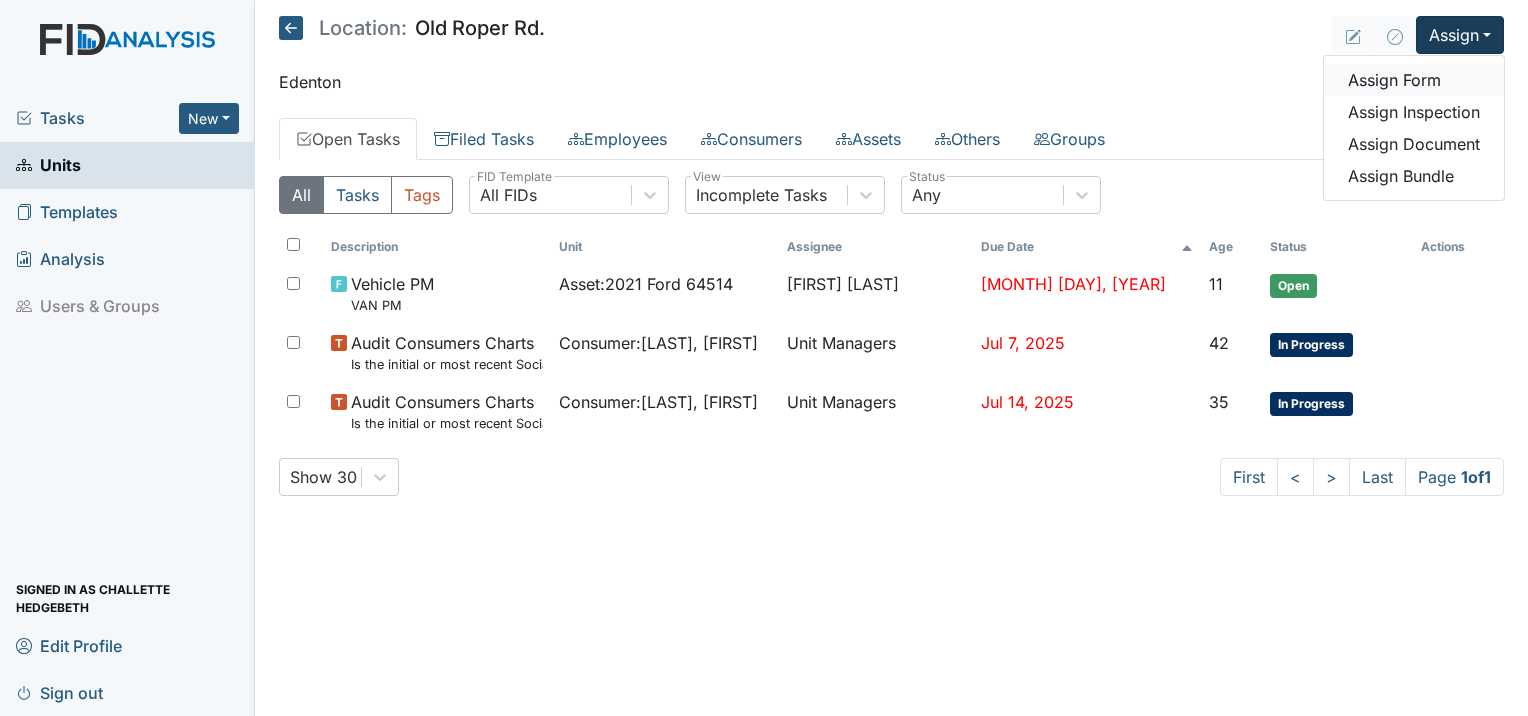 click on "Assign Form" at bounding box center [1414, 80] 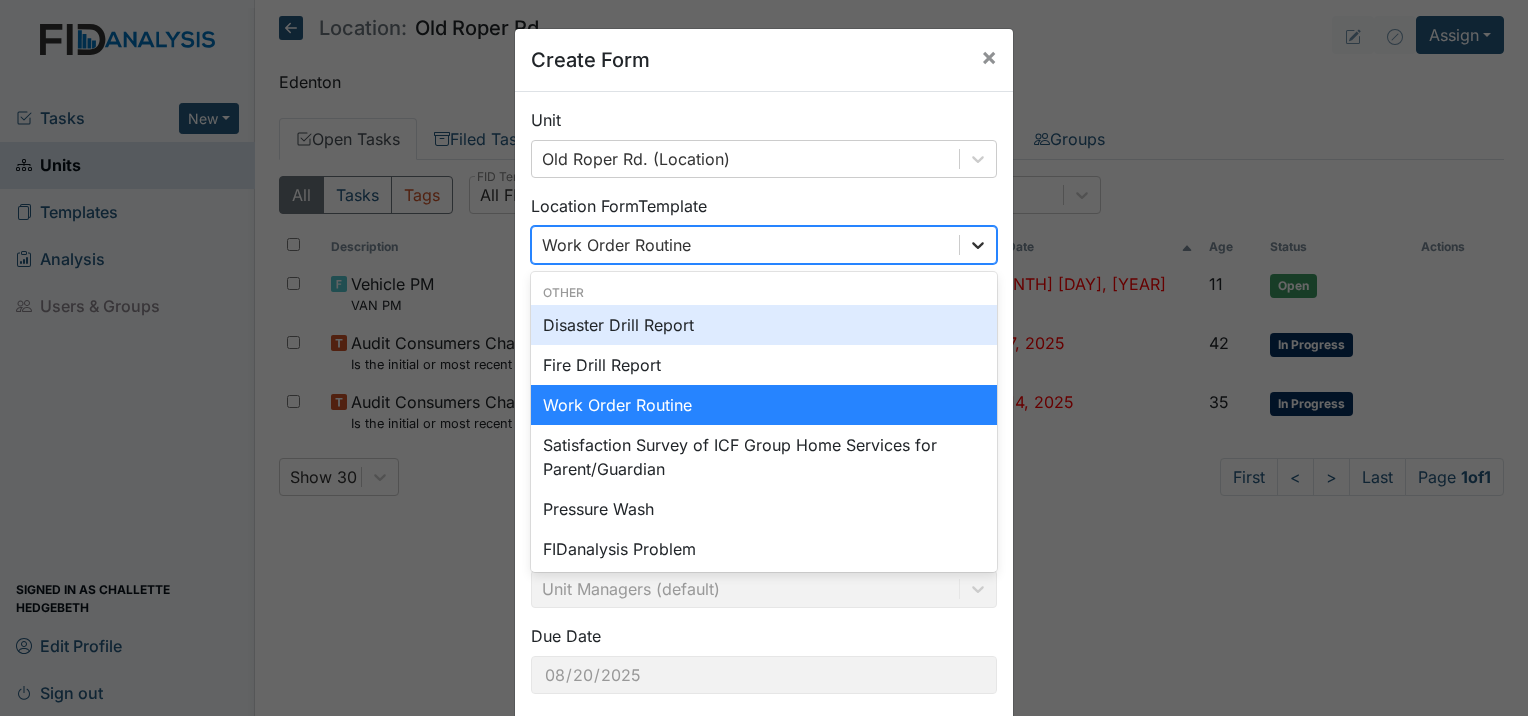 click 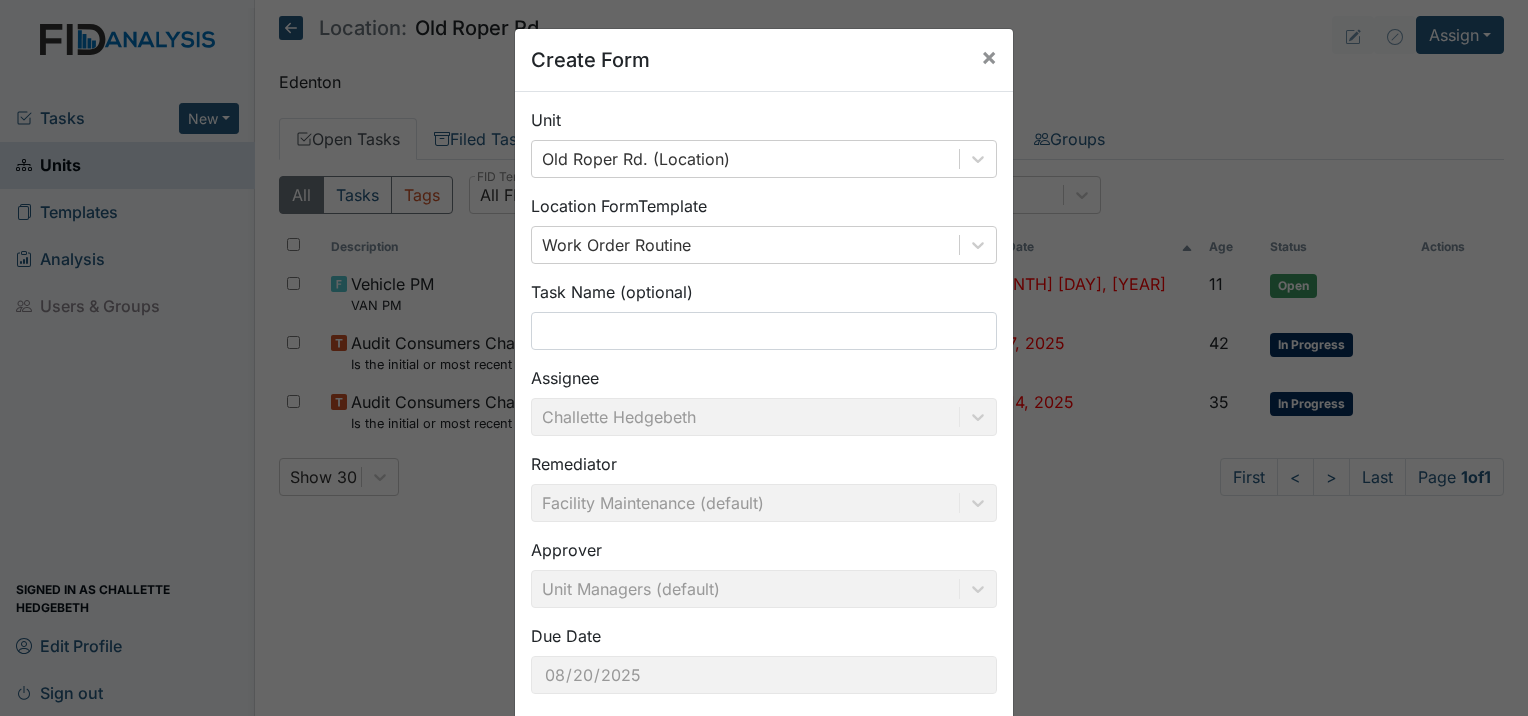 click on "Create Form   × Unit  Old Roper Rd. (Location)   Location   Form  Template Work Order Routine  Task Name (optional)  Assignee Challette Hedgebeth Remediator Facility Maintenance  (default) Approver Unit Managers (default) Due Date 2025-08-20 Save for Later Create & Start" at bounding box center (764, 358) 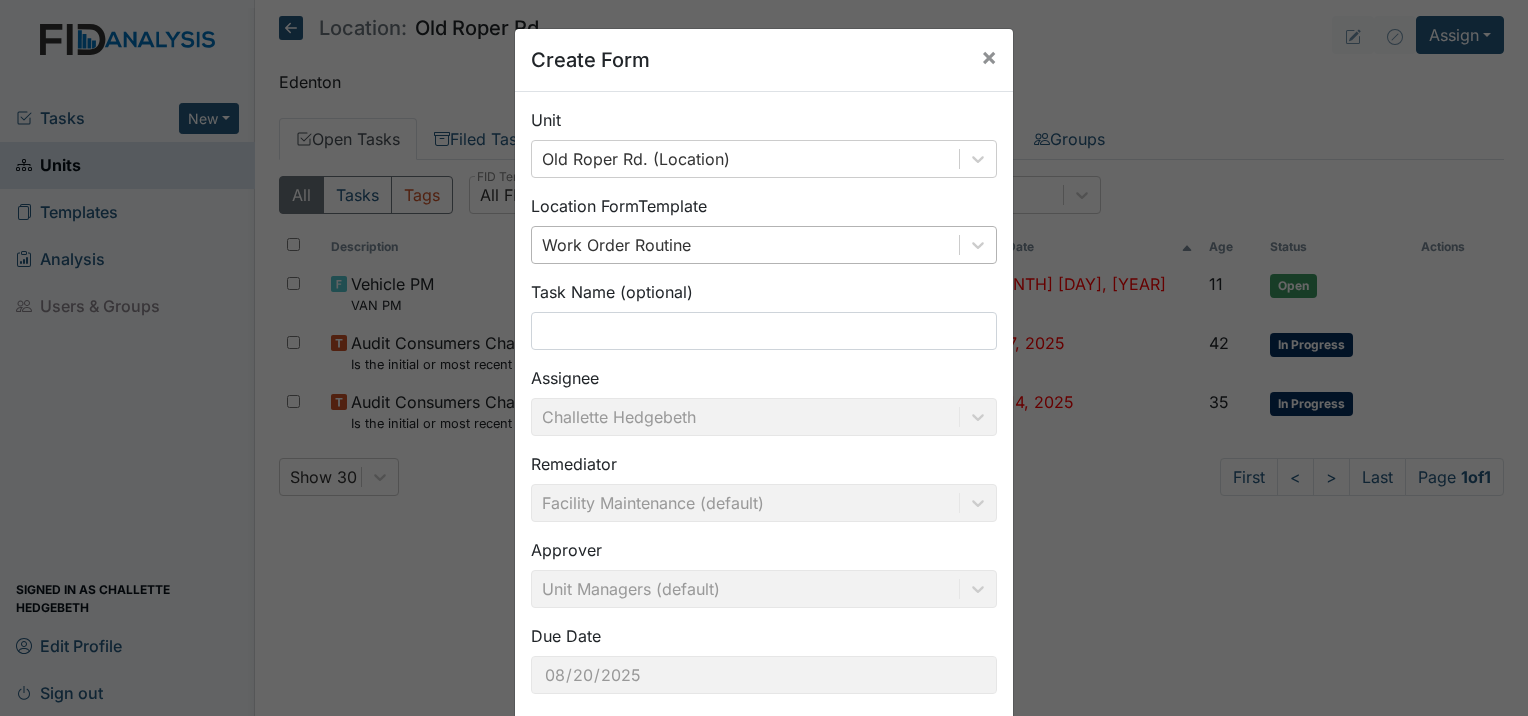 click on "Work Order Routine" at bounding box center [745, 245] 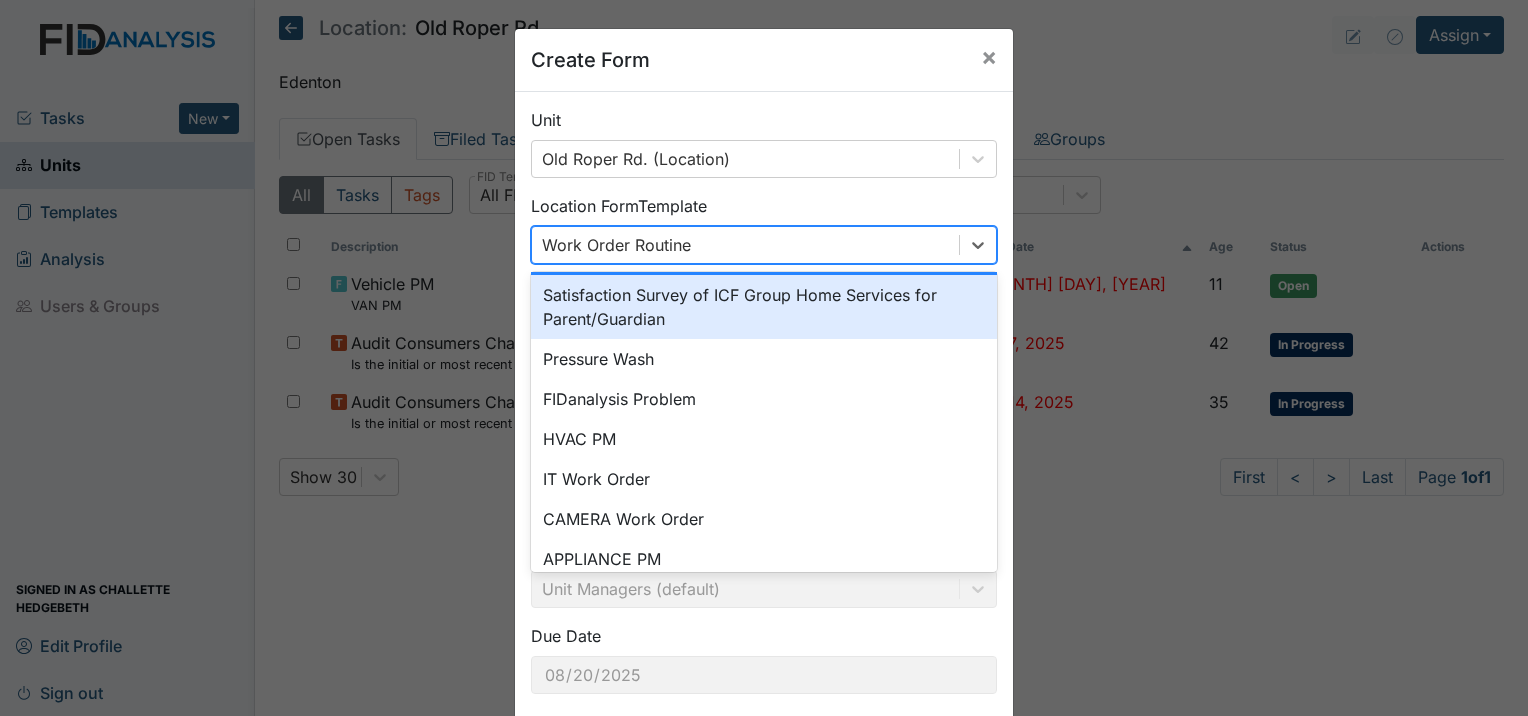 scroll, scrollTop: 200, scrollLeft: 0, axis: vertical 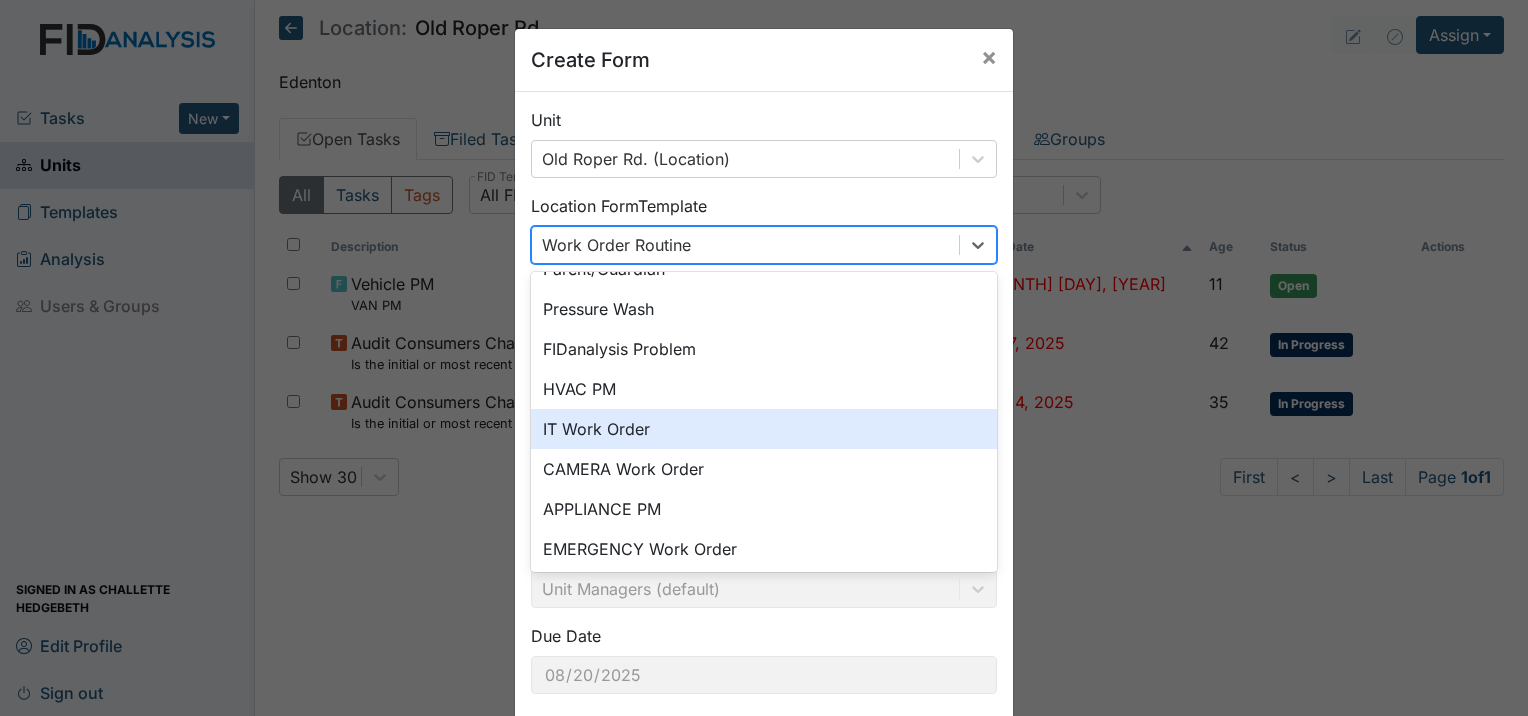 click on "IT Work Order" at bounding box center (764, 429) 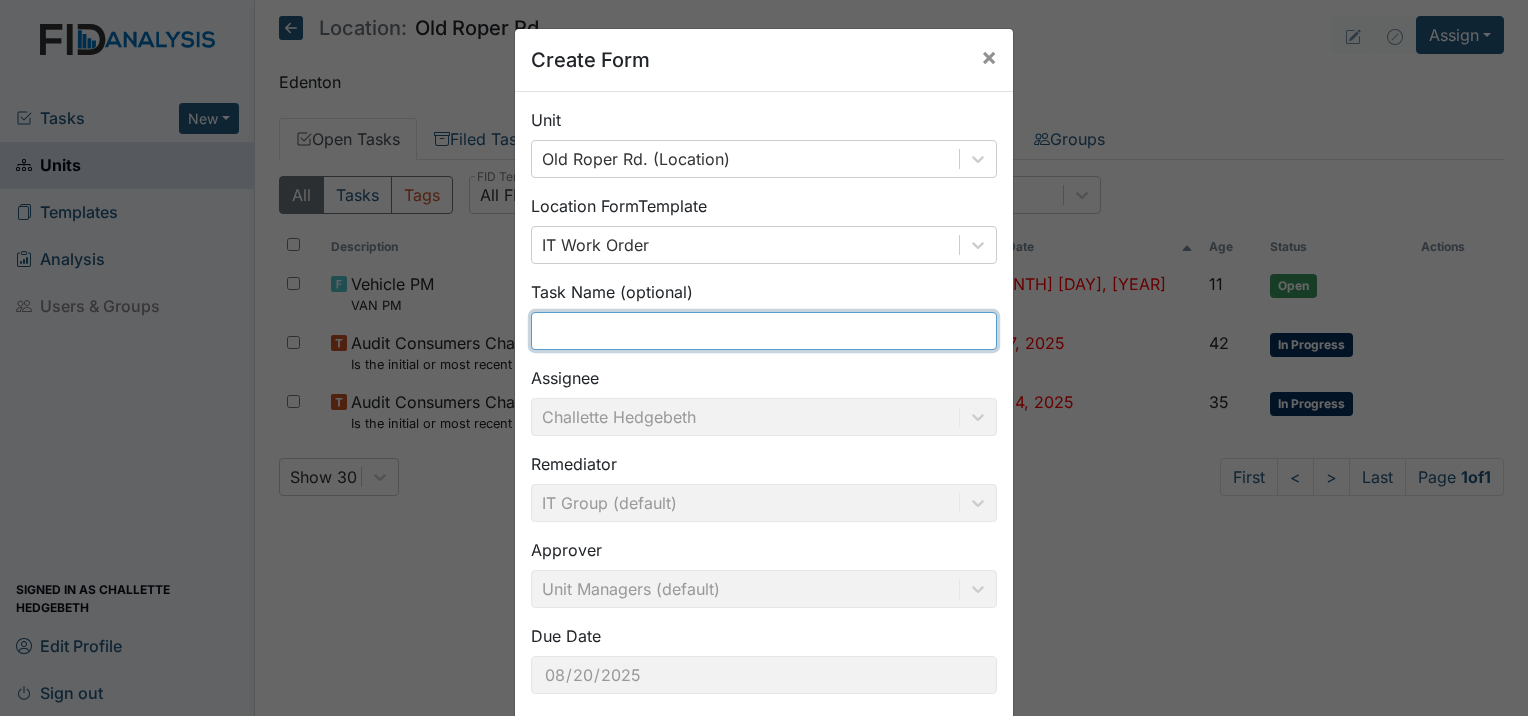 click at bounding box center [764, 331] 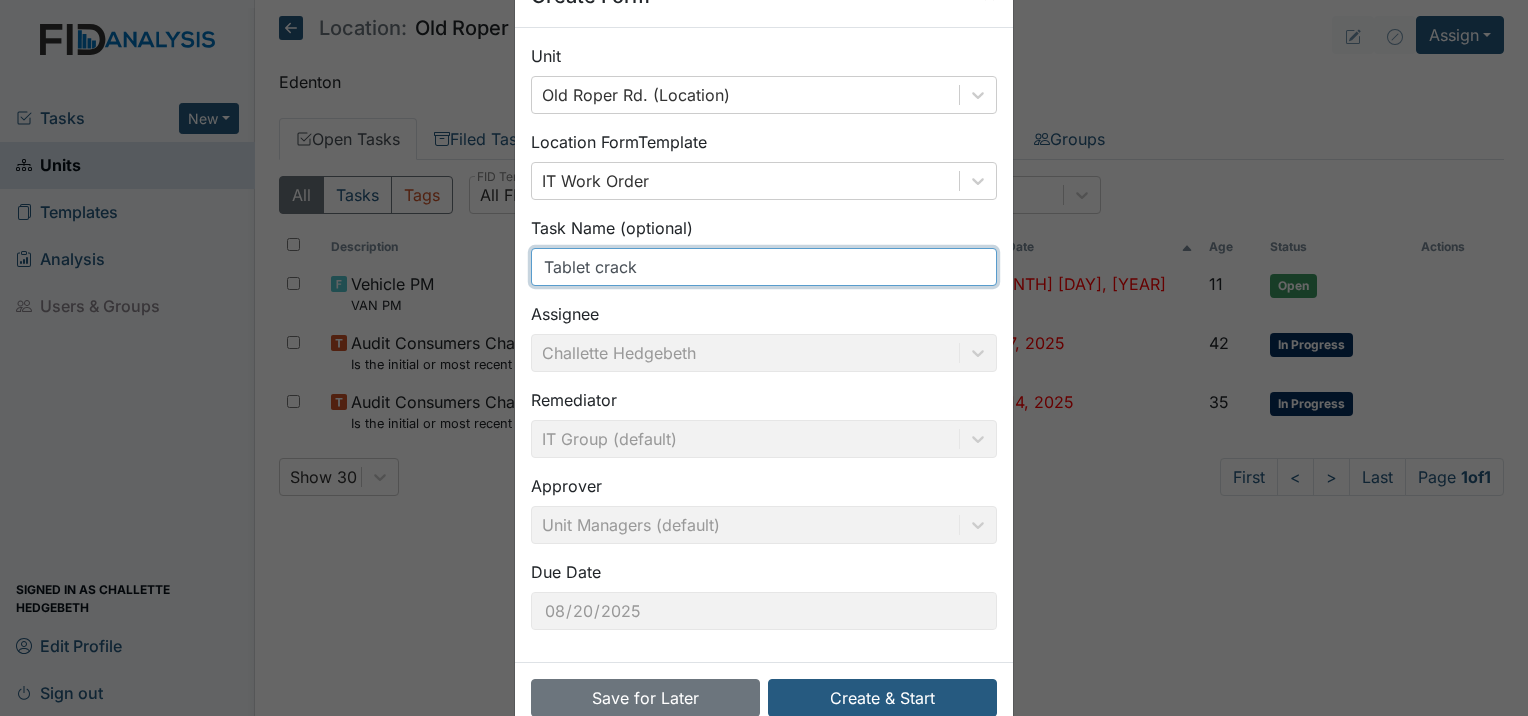 scroll, scrollTop: 108, scrollLeft: 0, axis: vertical 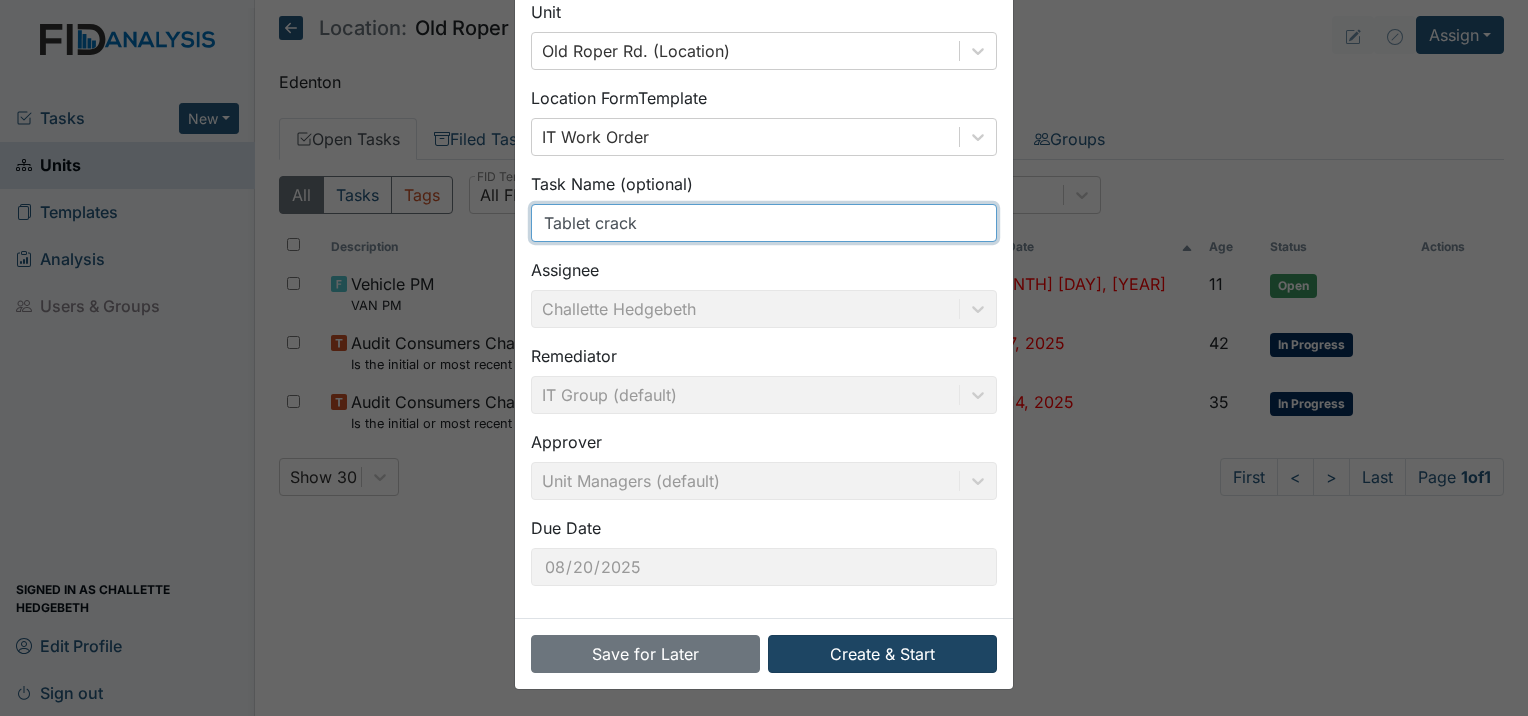 type on "Tablet crack" 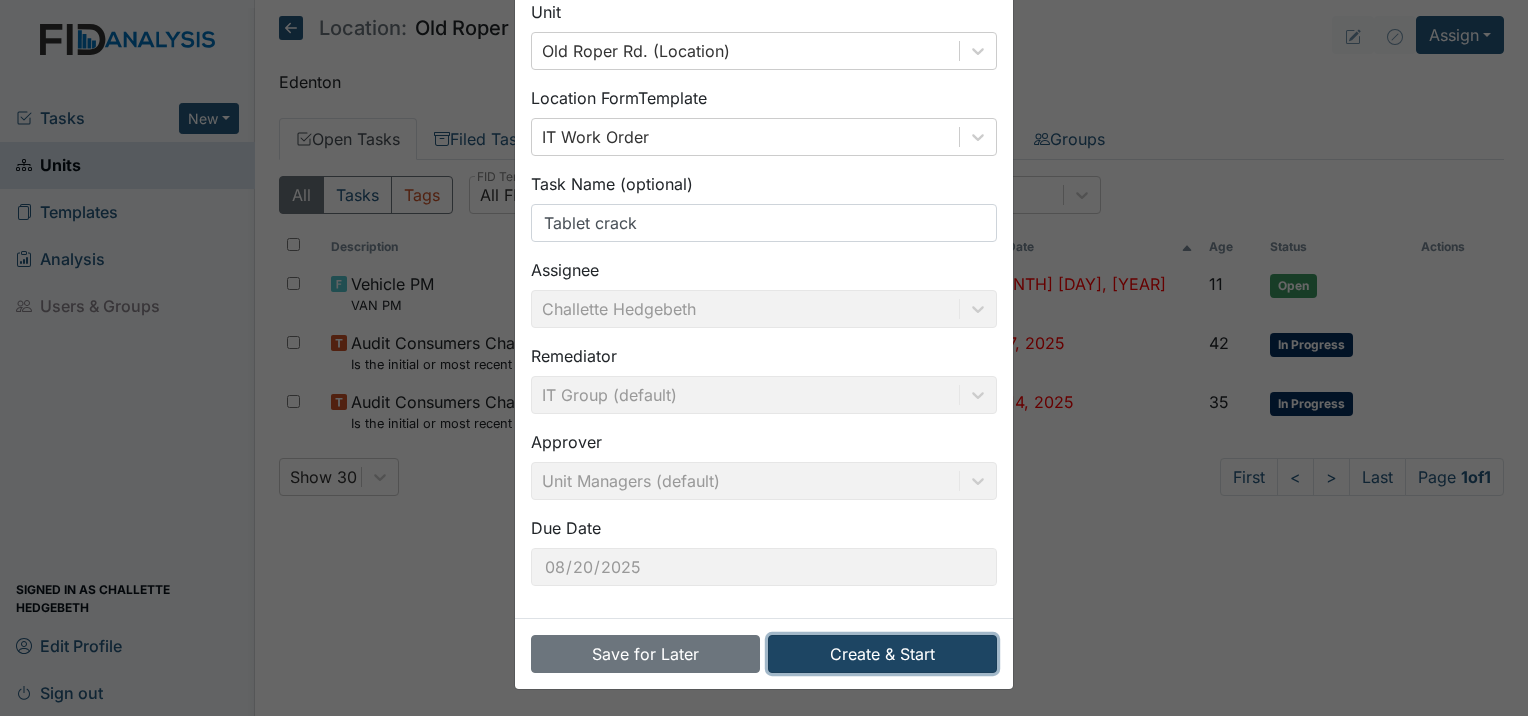 click on "Create & Start" at bounding box center (882, 654) 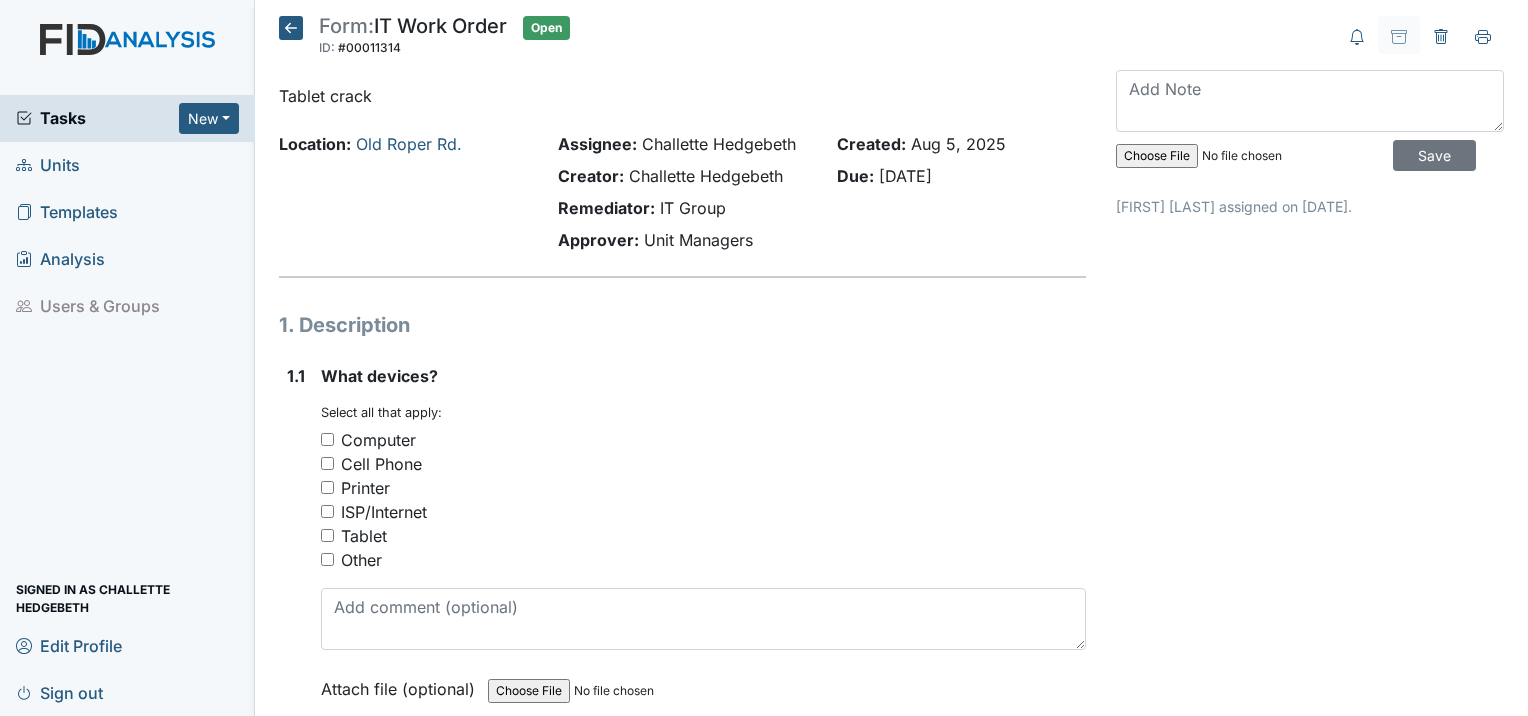 scroll, scrollTop: 0, scrollLeft: 0, axis: both 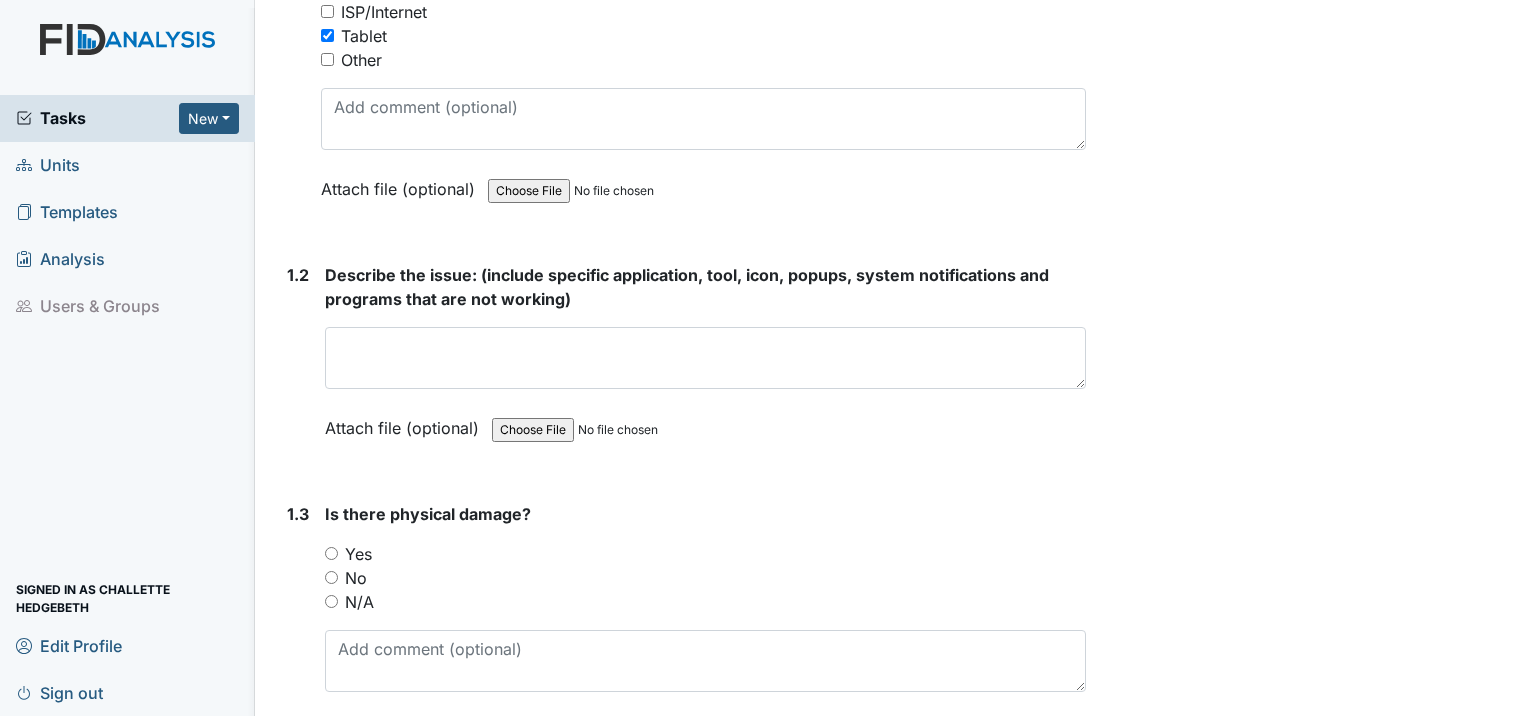 click on "Yes" at bounding box center [331, 553] 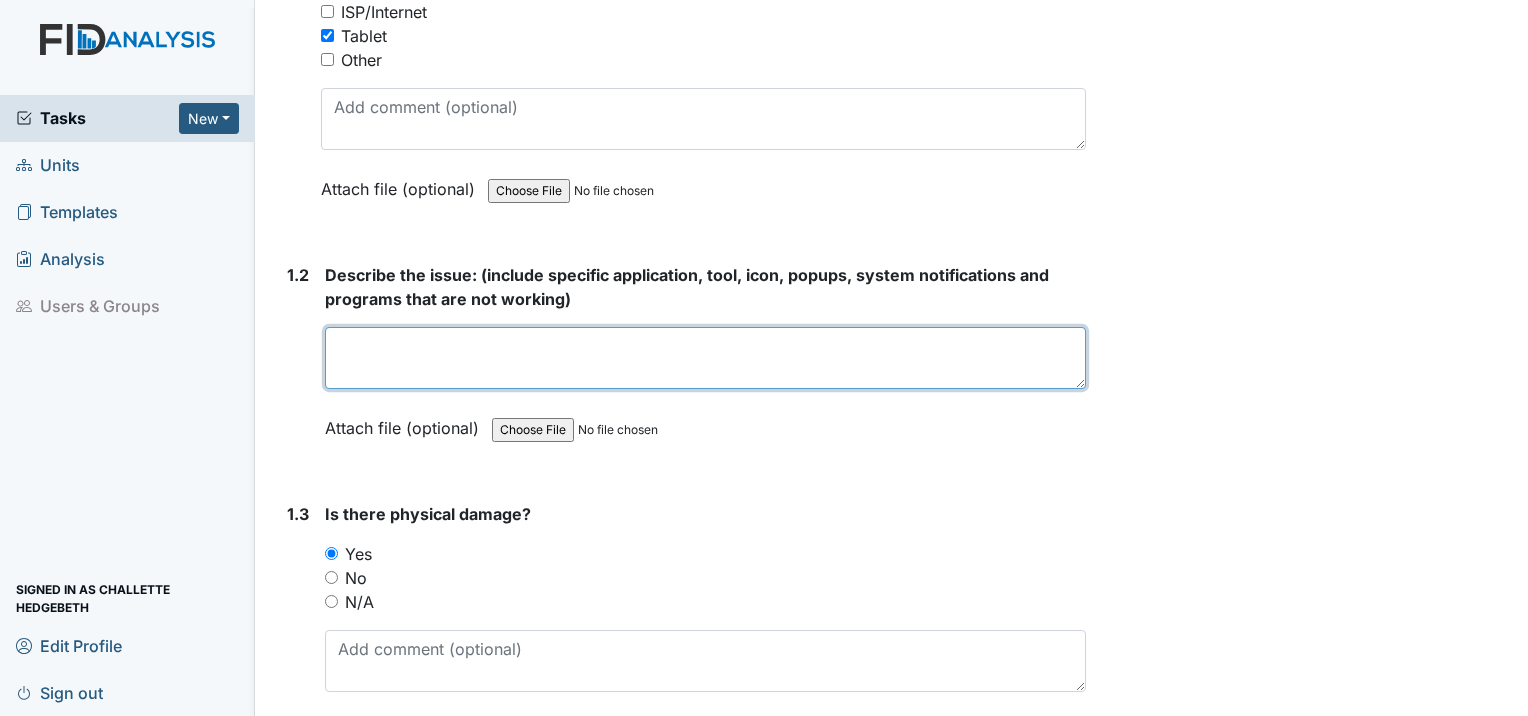 click at bounding box center (705, 358) 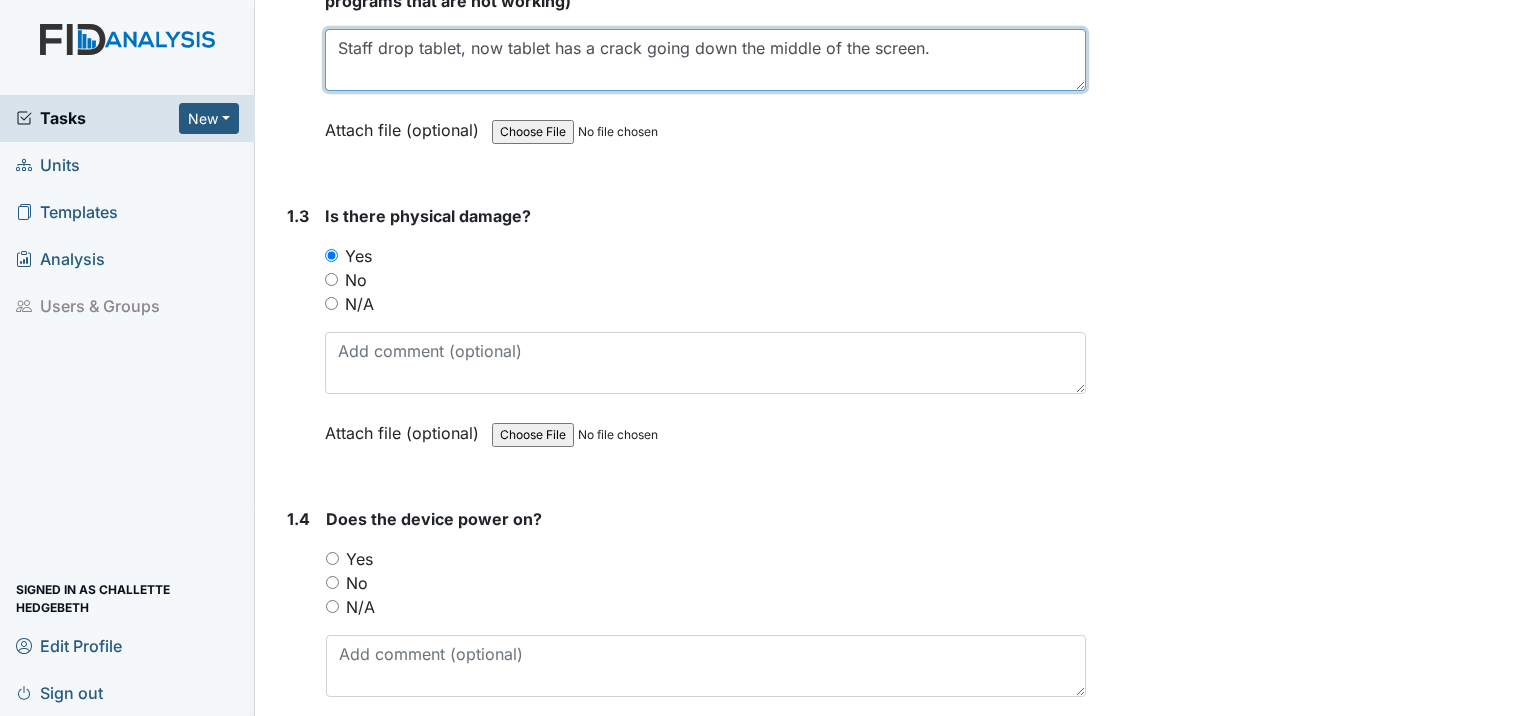 scroll, scrollTop: 800, scrollLeft: 0, axis: vertical 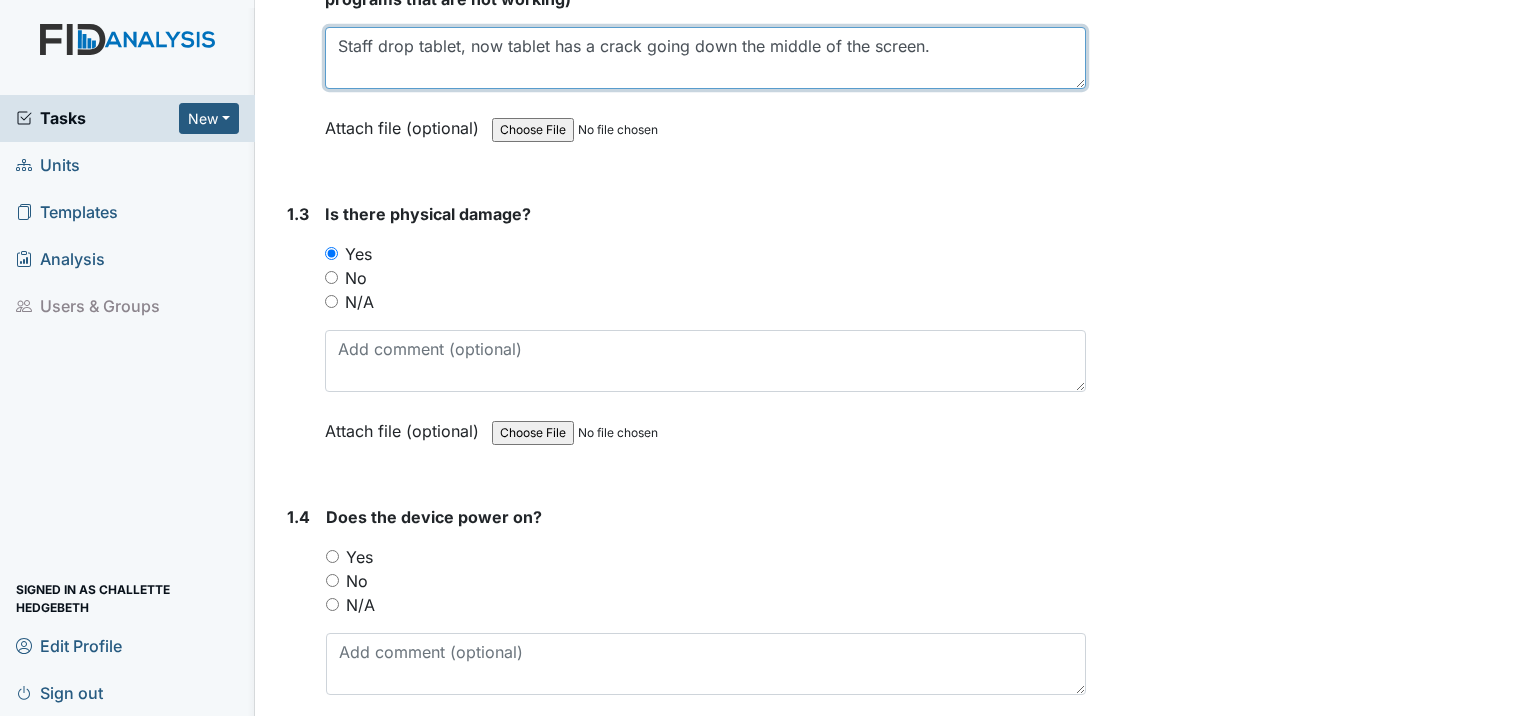 type on "Staff drop tablet, now tablet has a crack going down the middle of the screen." 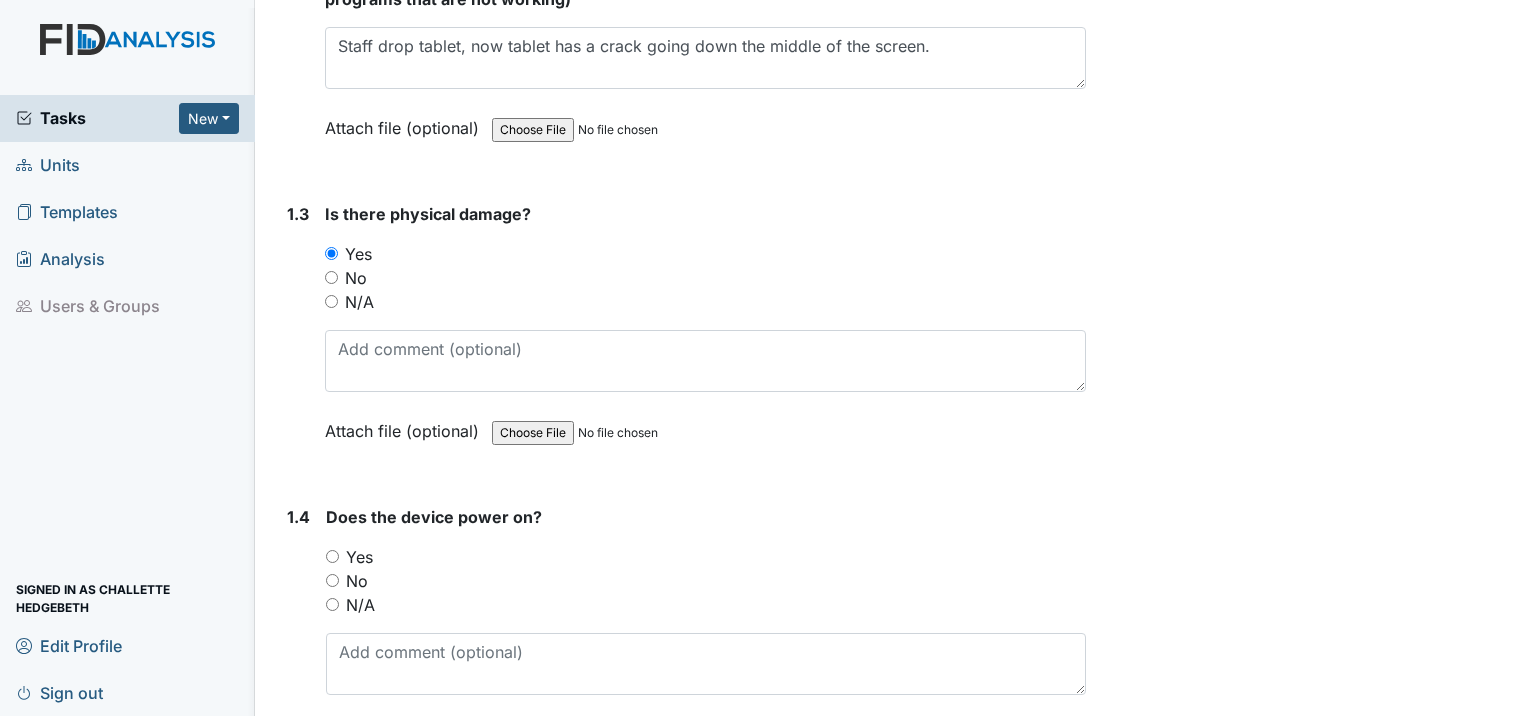 click on "Yes" at bounding box center [332, 556] 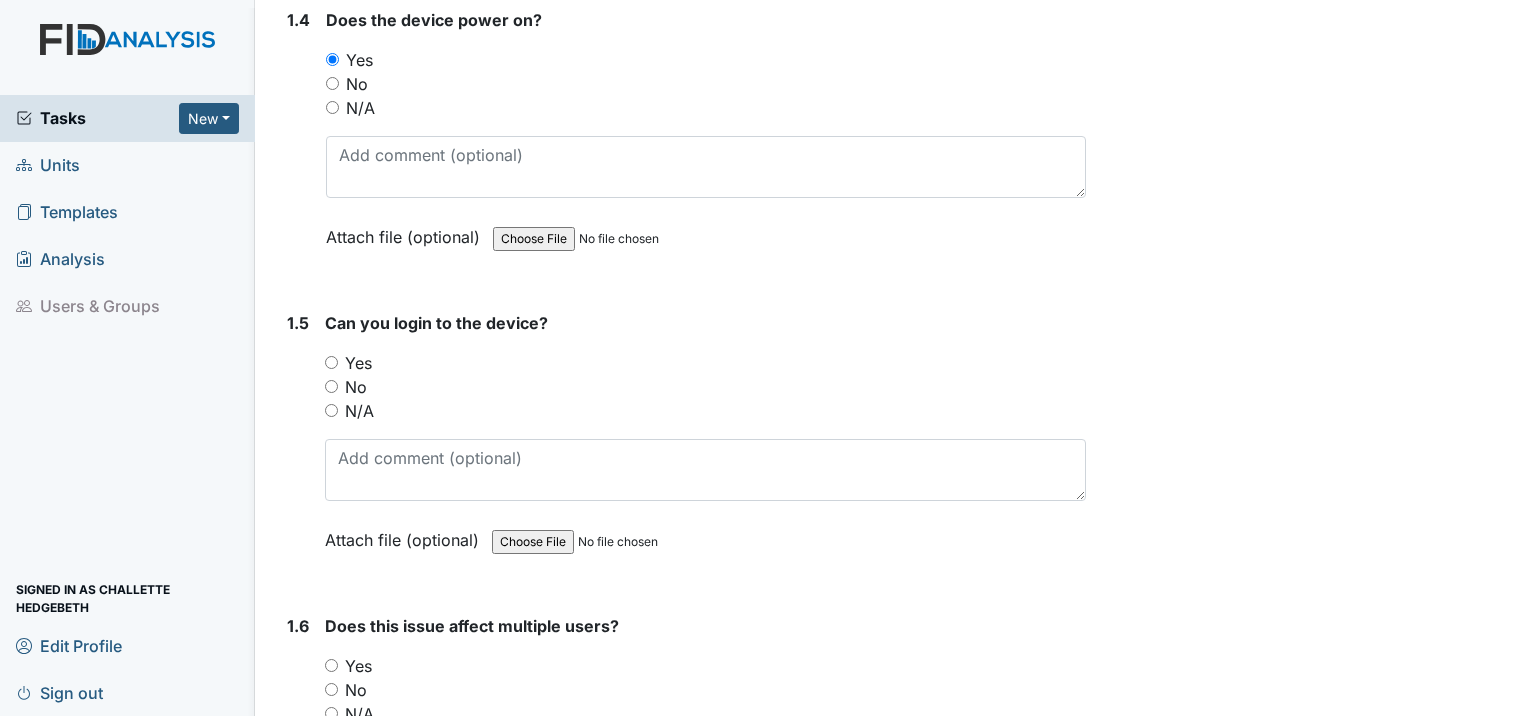 scroll, scrollTop: 1300, scrollLeft: 0, axis: vertical 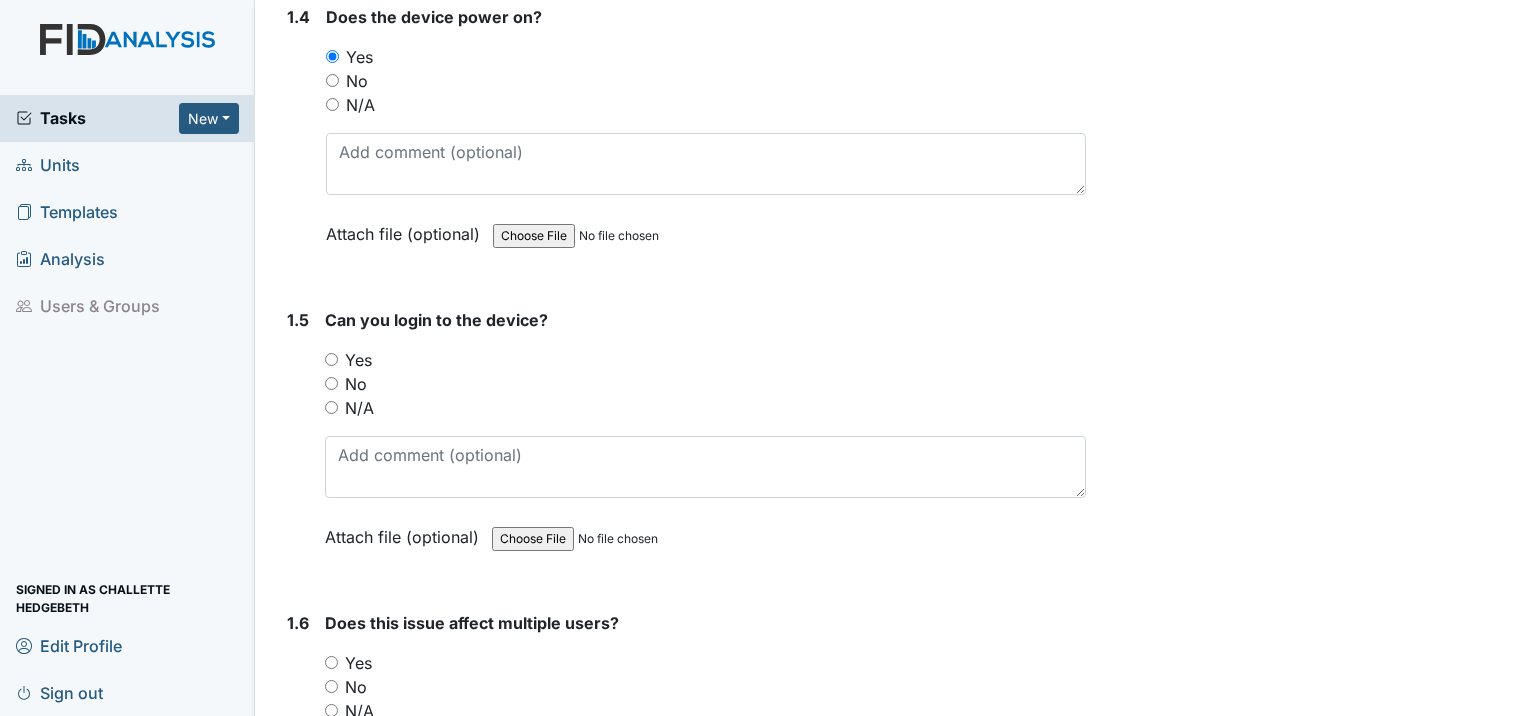 drag, startPoint x: 332, startPoint y: 349, endPoint x: 361, endPoint y: 347, distance: 29.068884 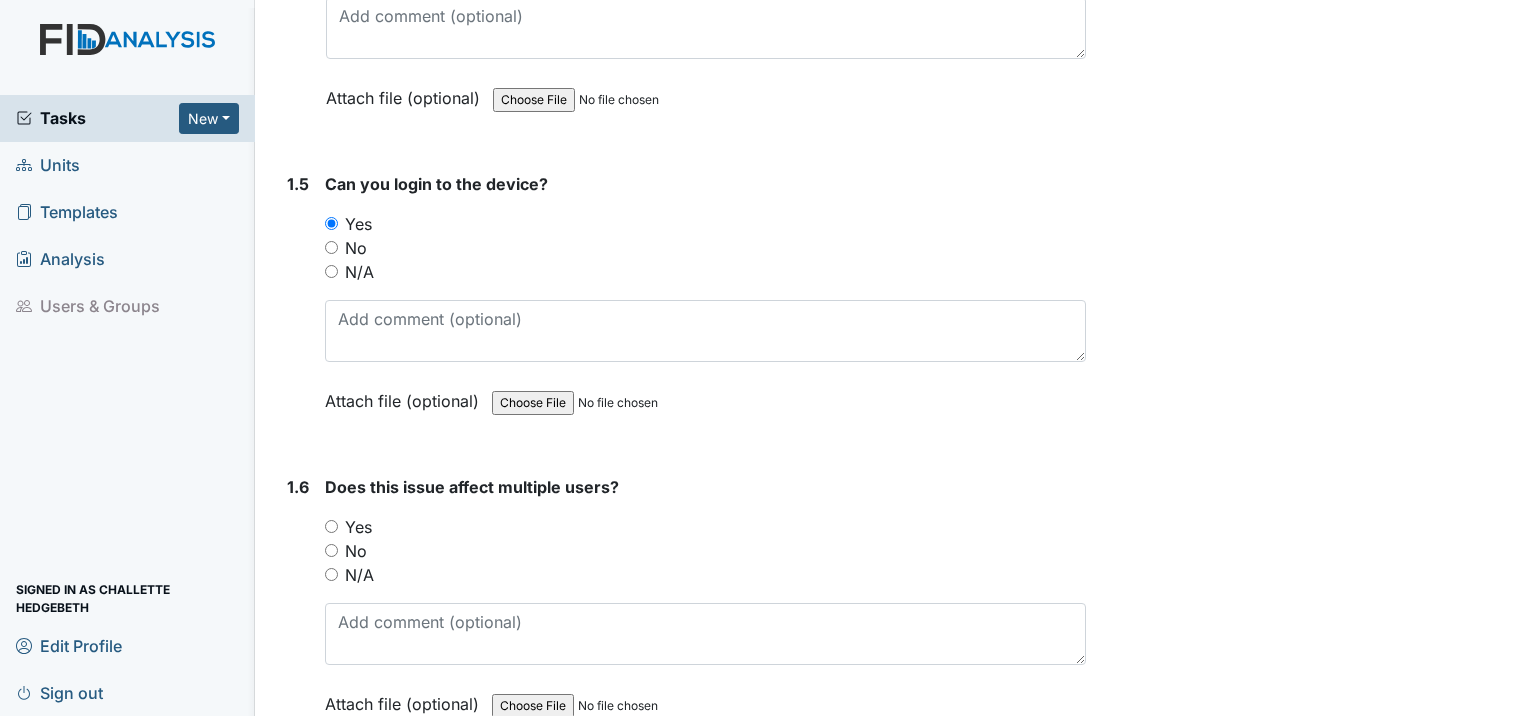 scroll, scrollTop: 1500, scrollLeft: 0, axis: vertical 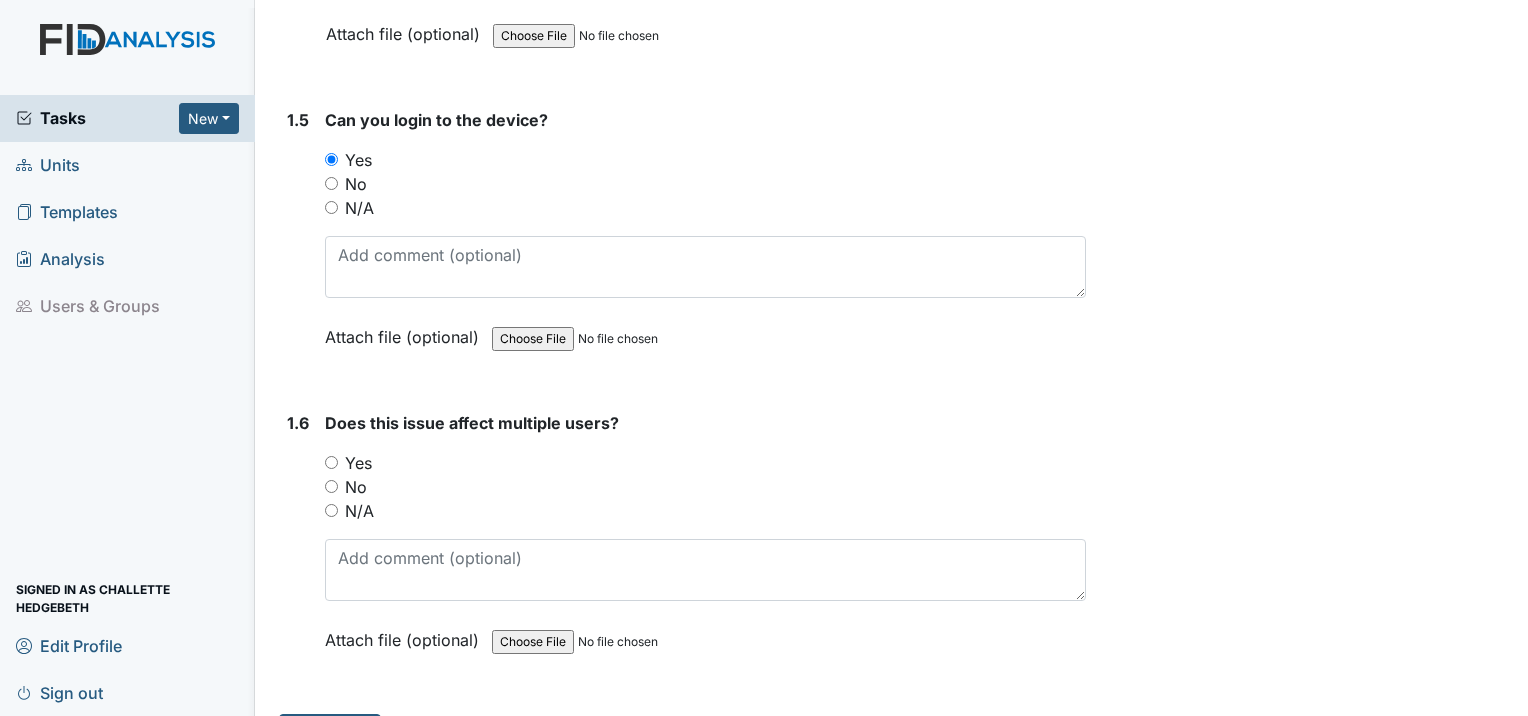 click on "No" at bounding box center [331, 486] 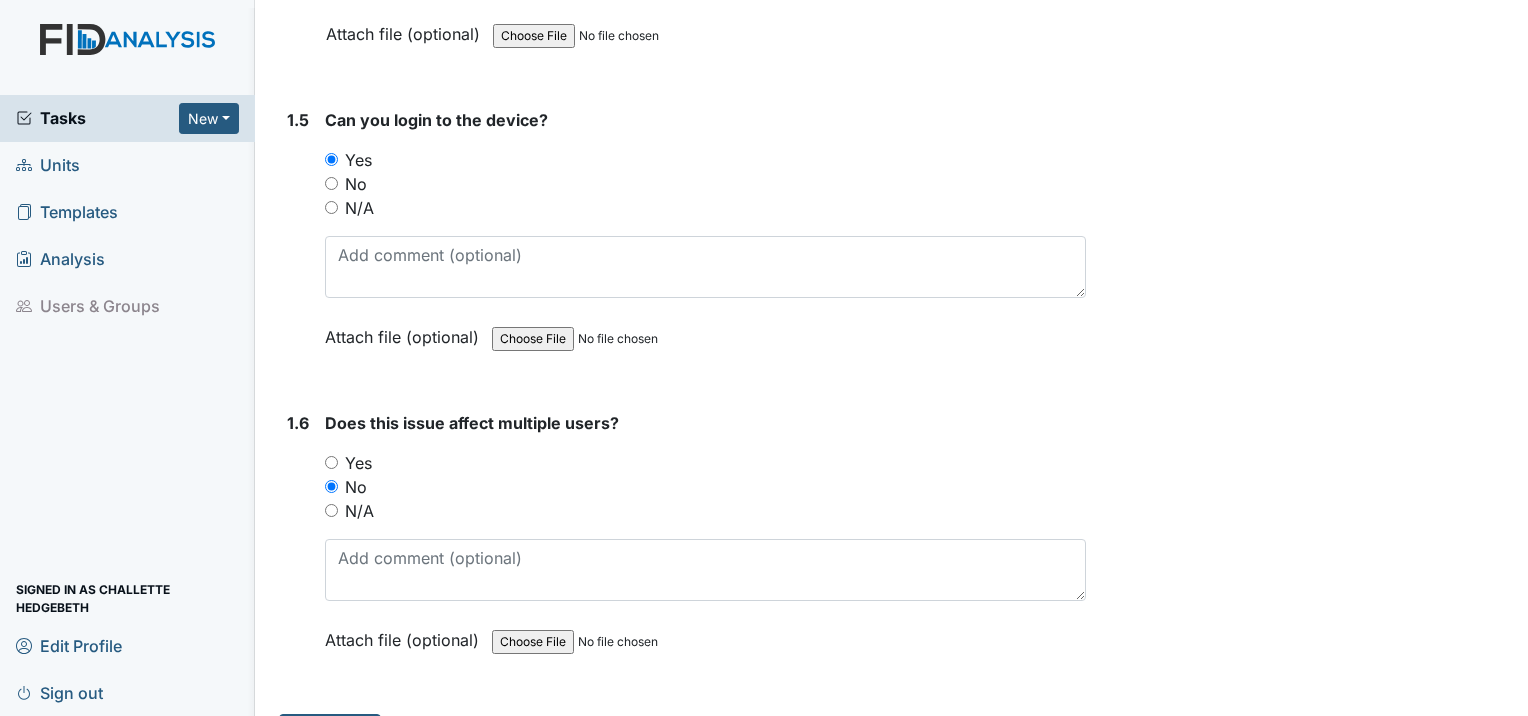 scroll, scrollTop: 1545, scrollLeft: 0, axis: vertical 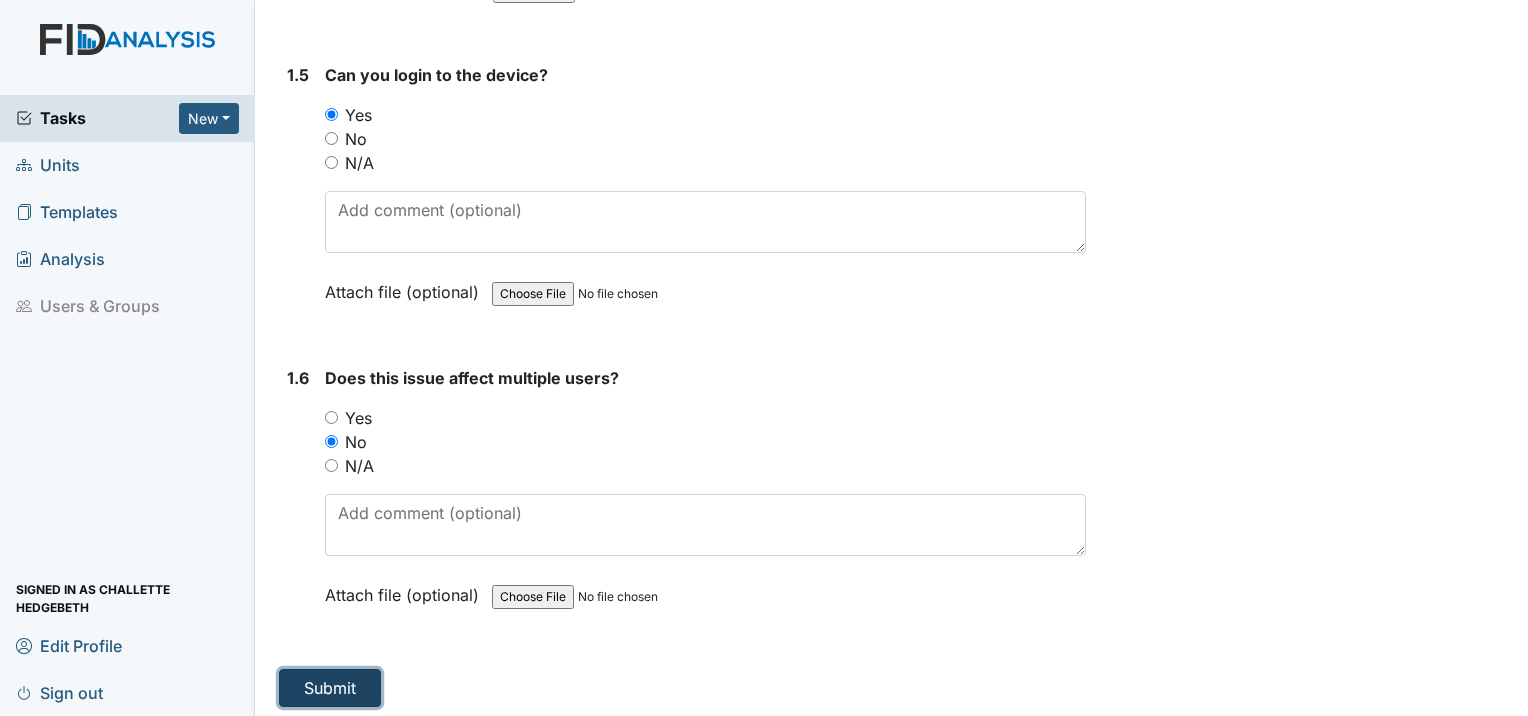 click on "Submit" at bounding box center (330, 688) 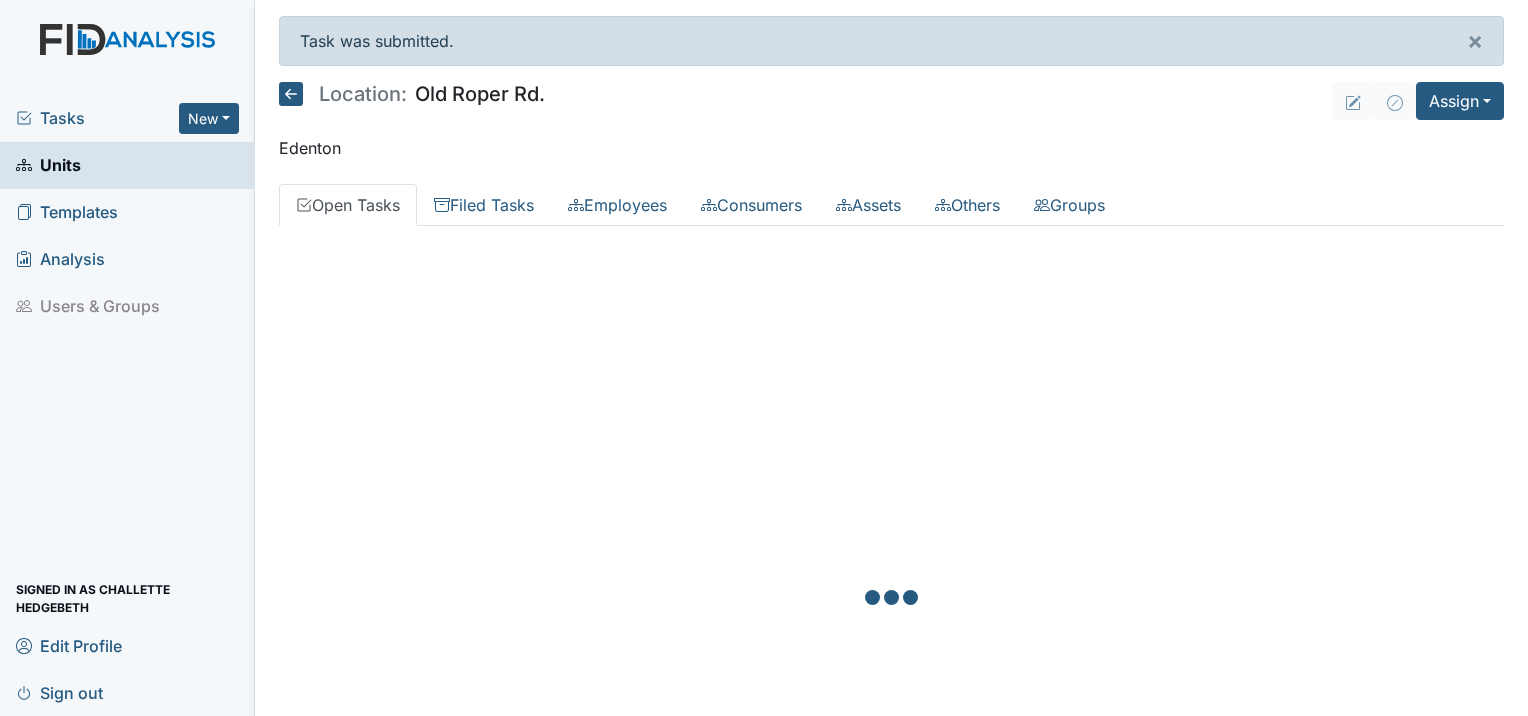 scroll, scrollTop: 0, scrollLeft: 0, axis: both 